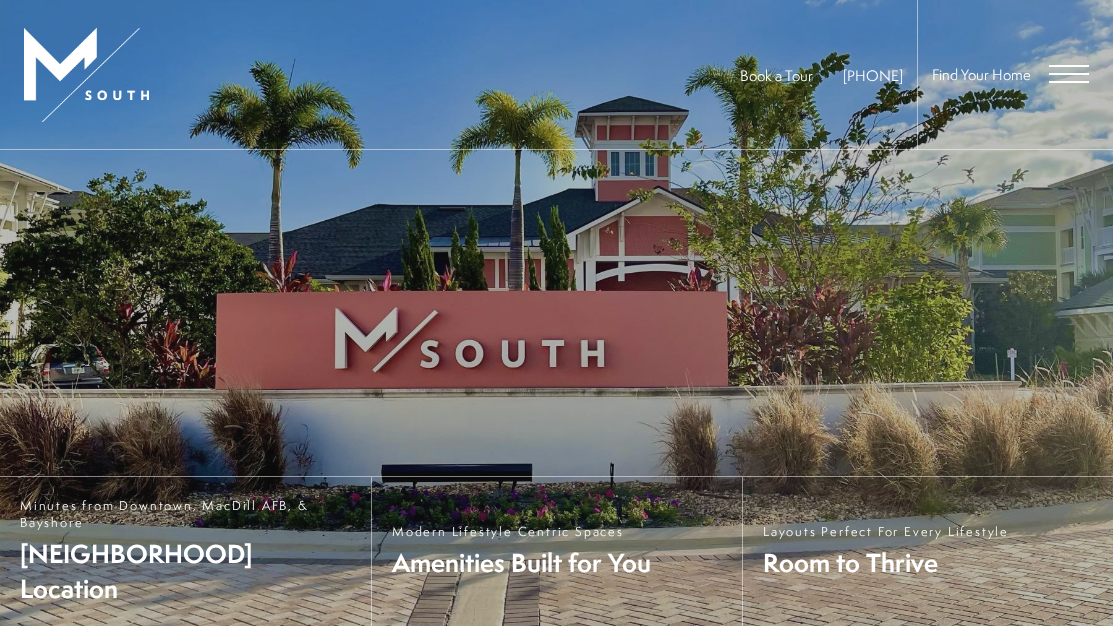 scroll, scrollTop: 0, scrollLeft: 0, axis: both 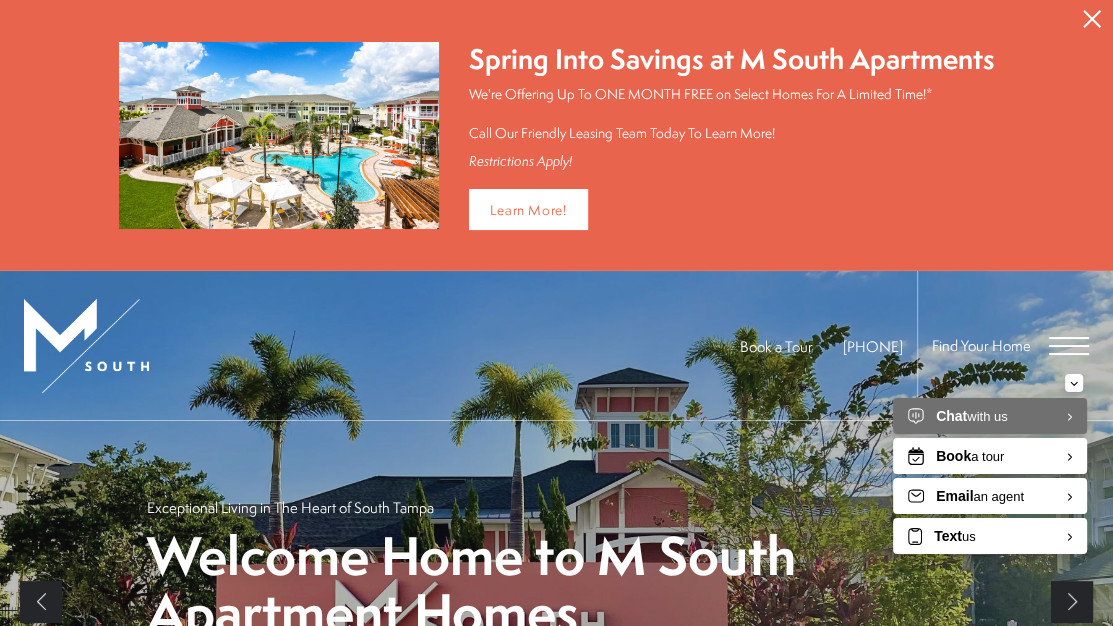 click 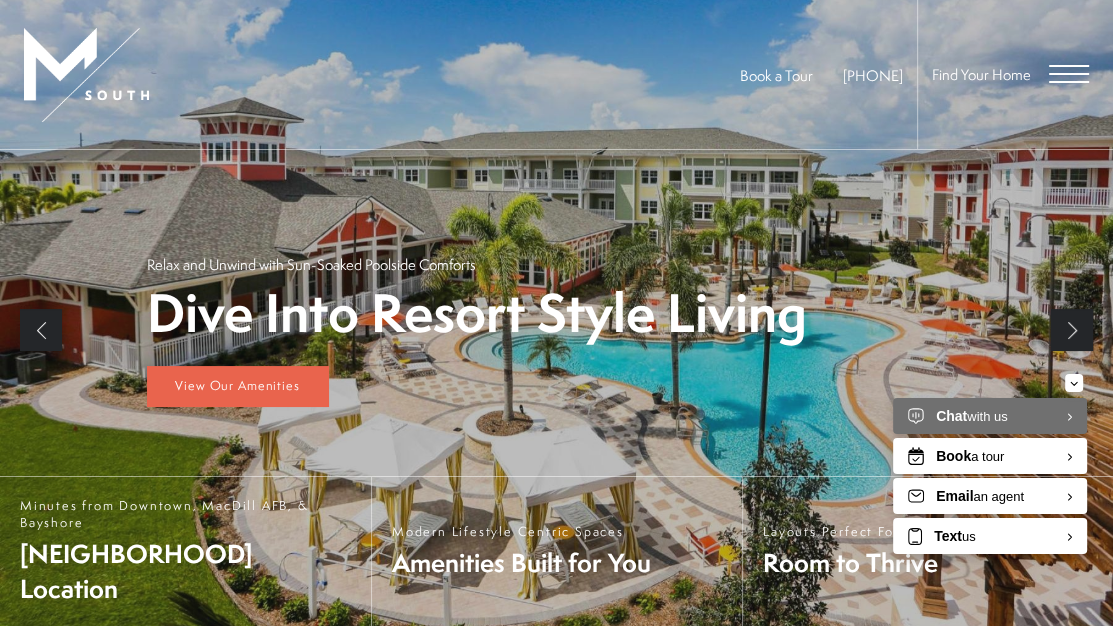 click at bounding box center (1069, 74) 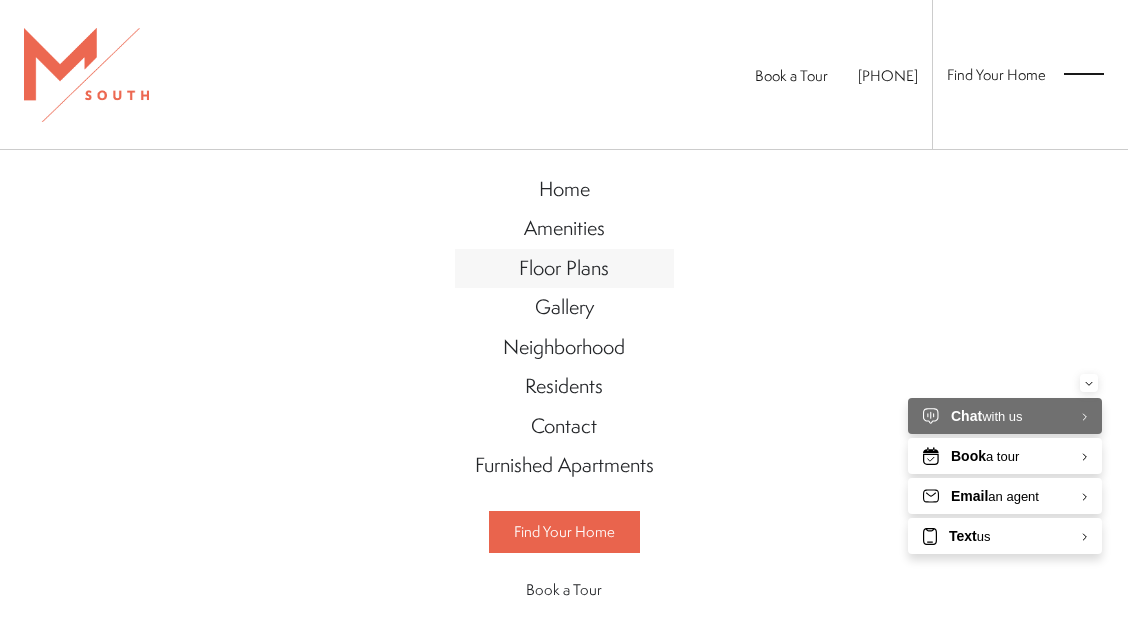 click on "Floor Plans" at bounding box center [564, 267] 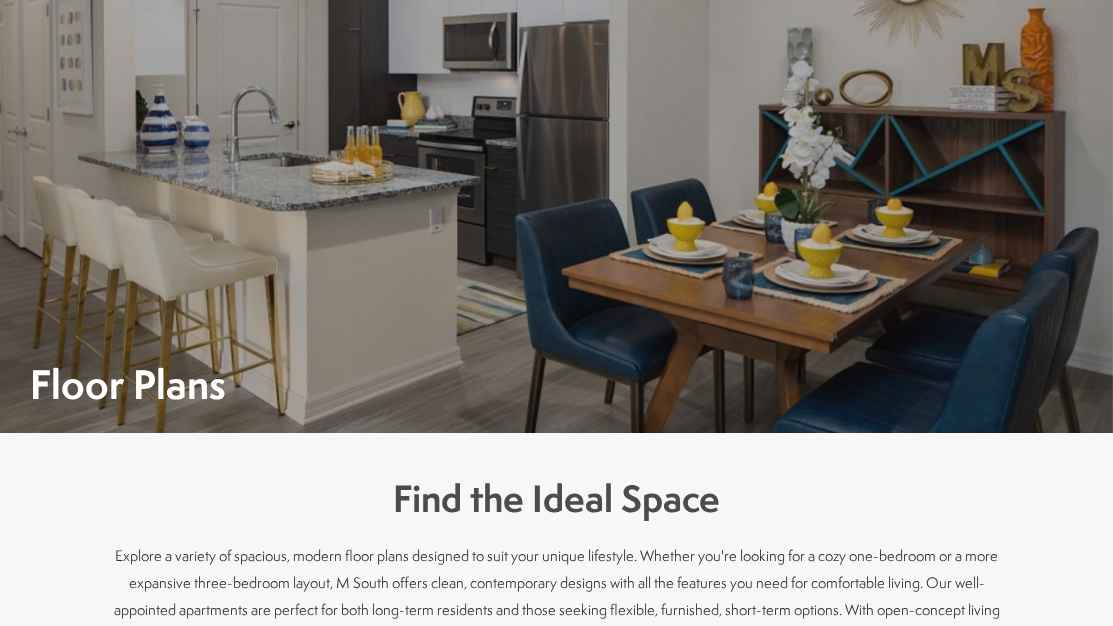 scroll, scrollTop: 0, scrollLeft: 0, axis: both 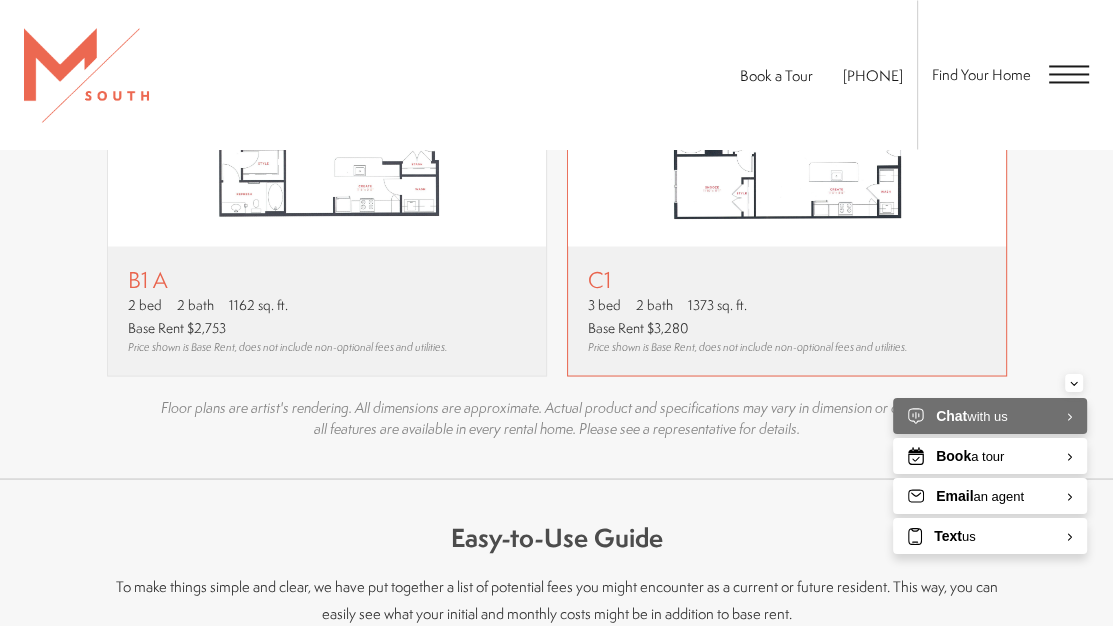 click on "Base Rent $3,280" at bounding box center [638, 327] 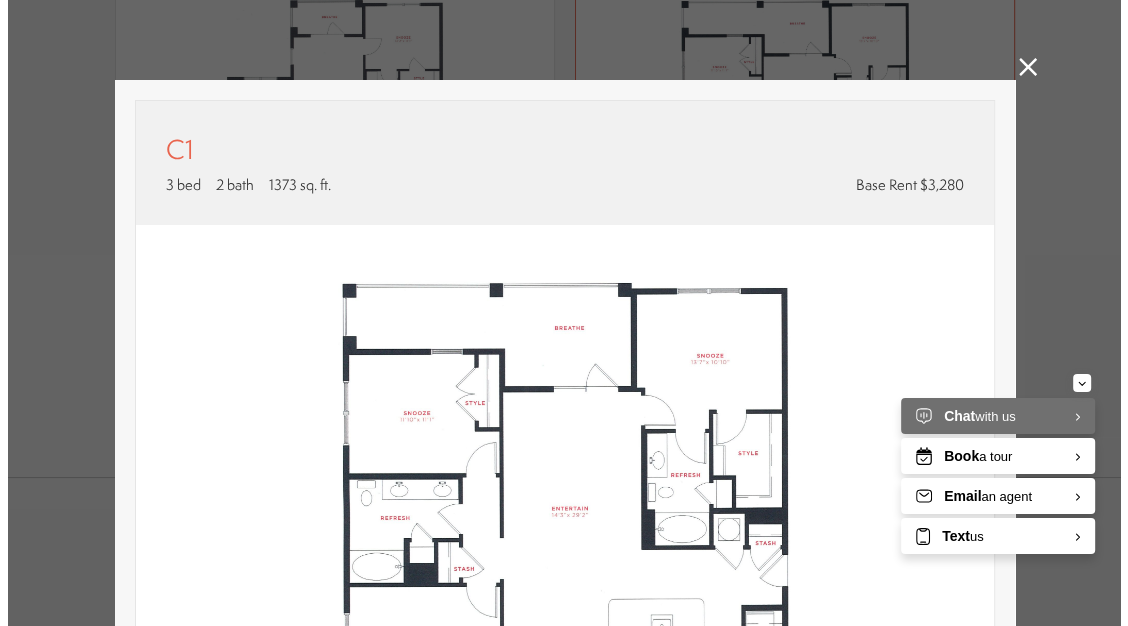 scroll, scrollTop: 0, scrollLeft: 0, axis: both 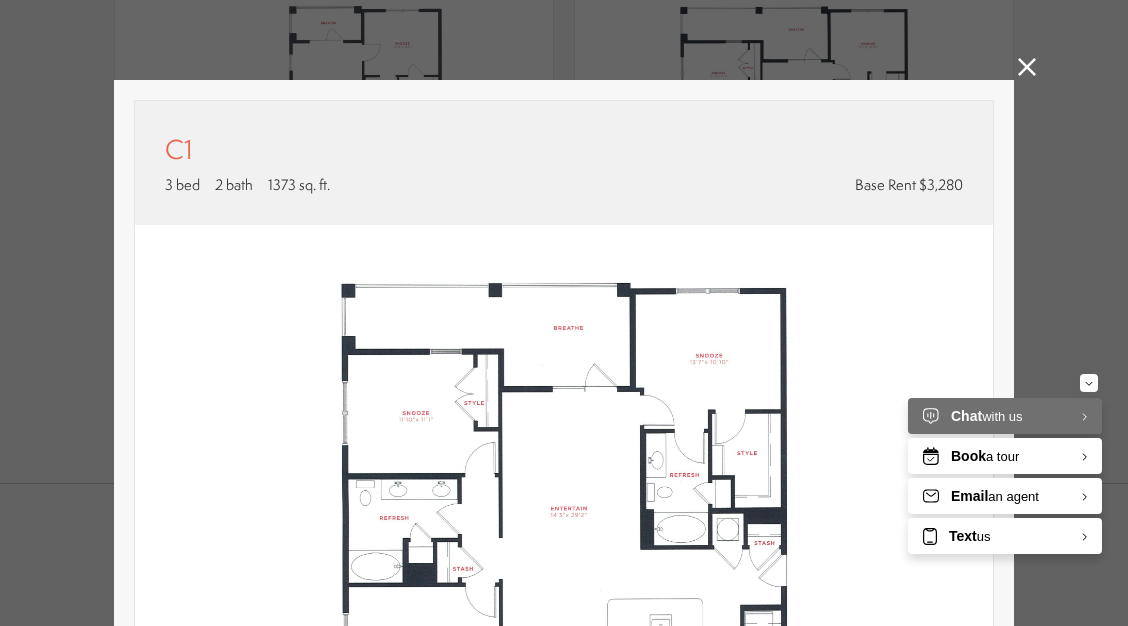 click 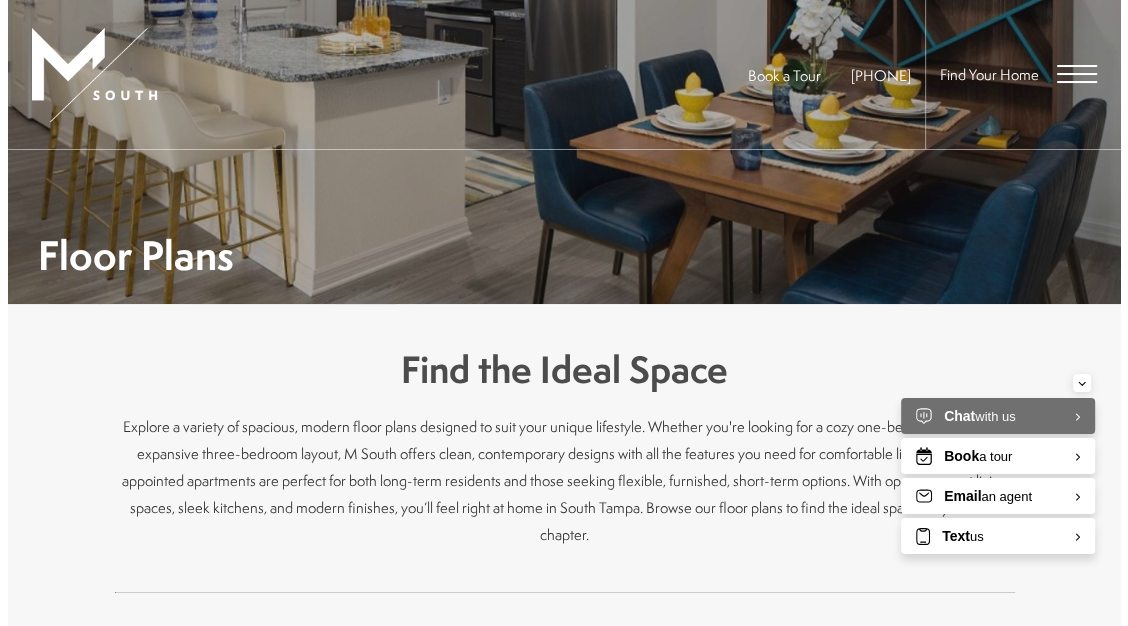 scroll, scrollTop: 0, scrollLeft: 0, axis: both 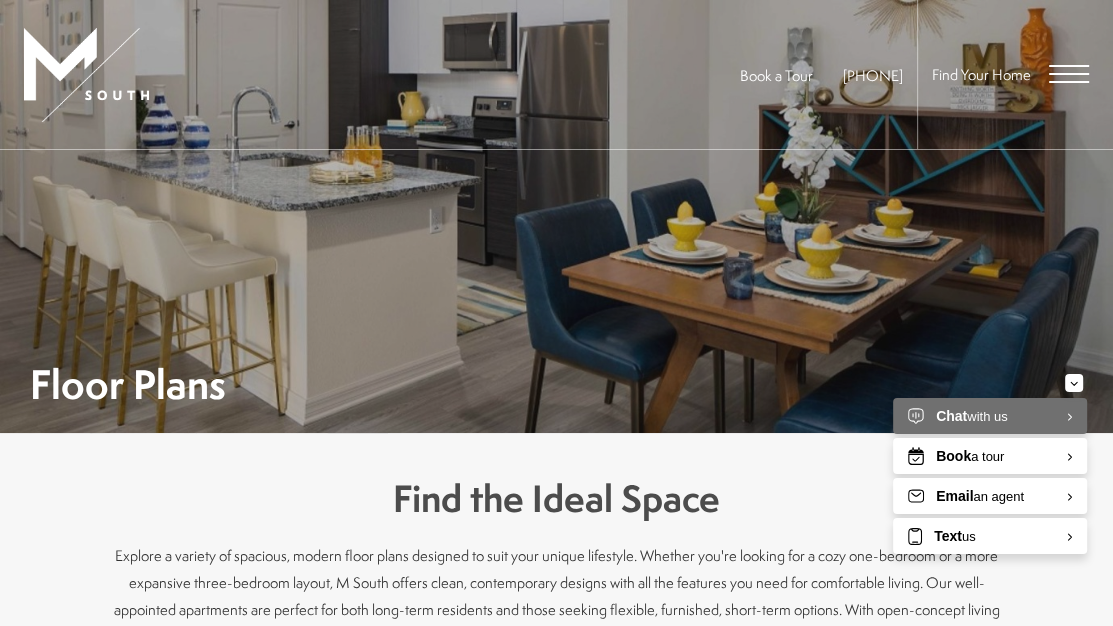 click on "Find Your Home" at bounding box center [1003, 74] 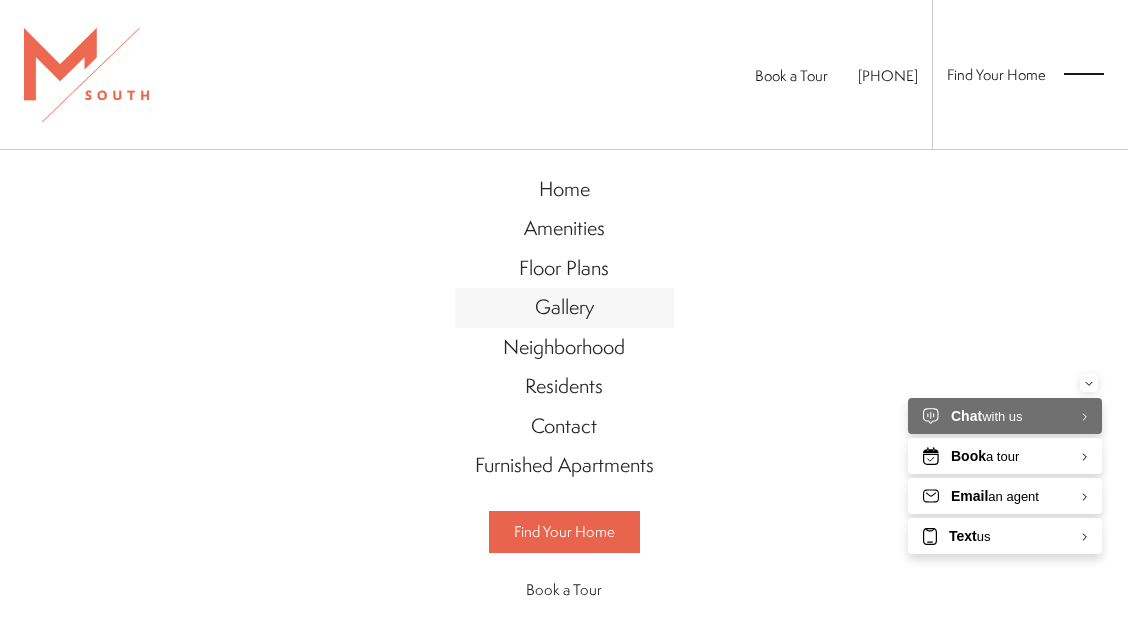 click on "Gallery" at bounding box center [564, 306] 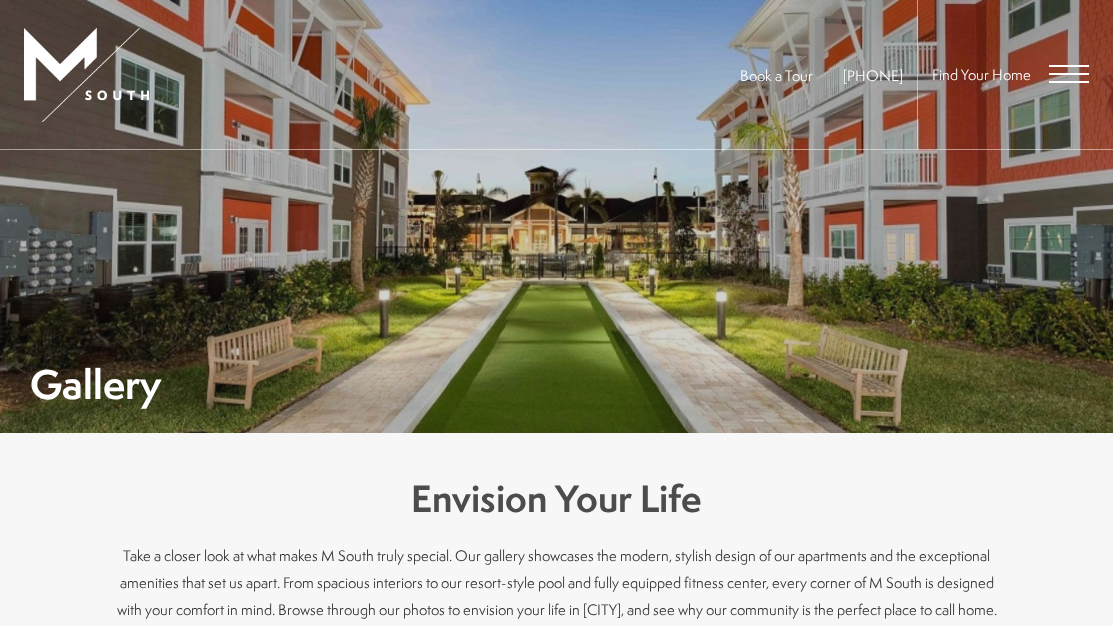 scroll, scrollTop: 0, scrollLeft: 0, axis: both 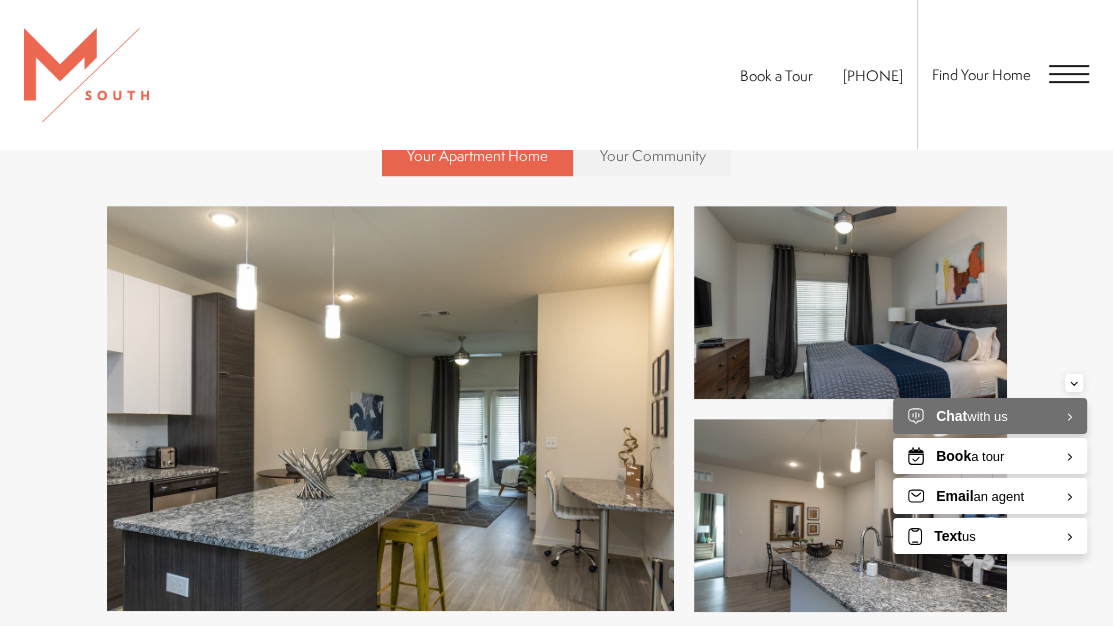 click at bounding box center (390, 408) 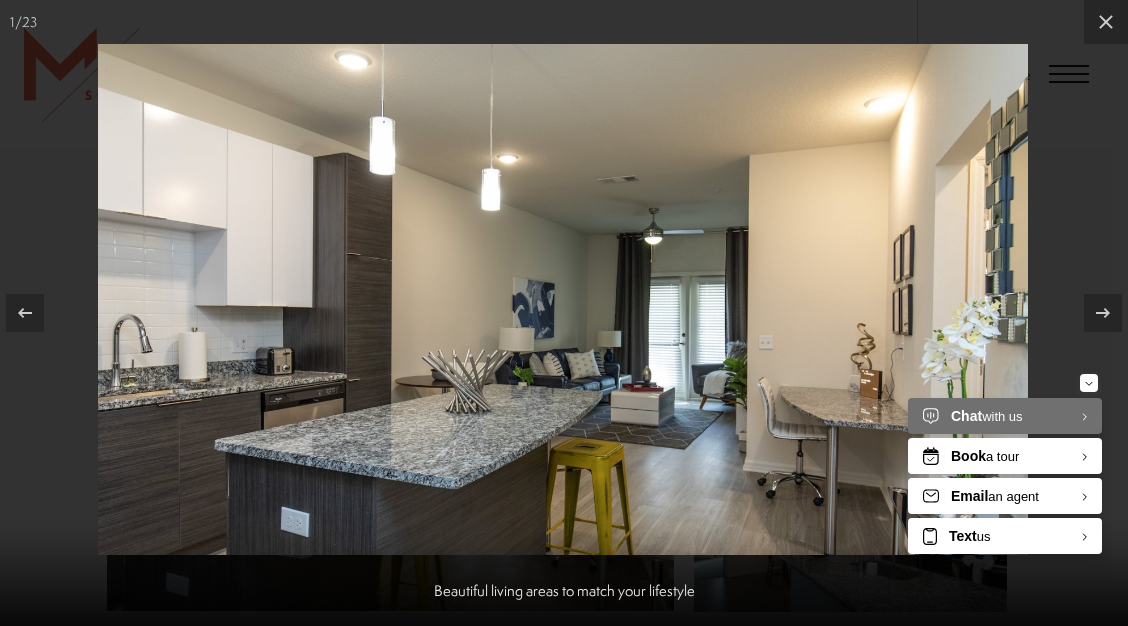 click at bounding box center (564, 313) 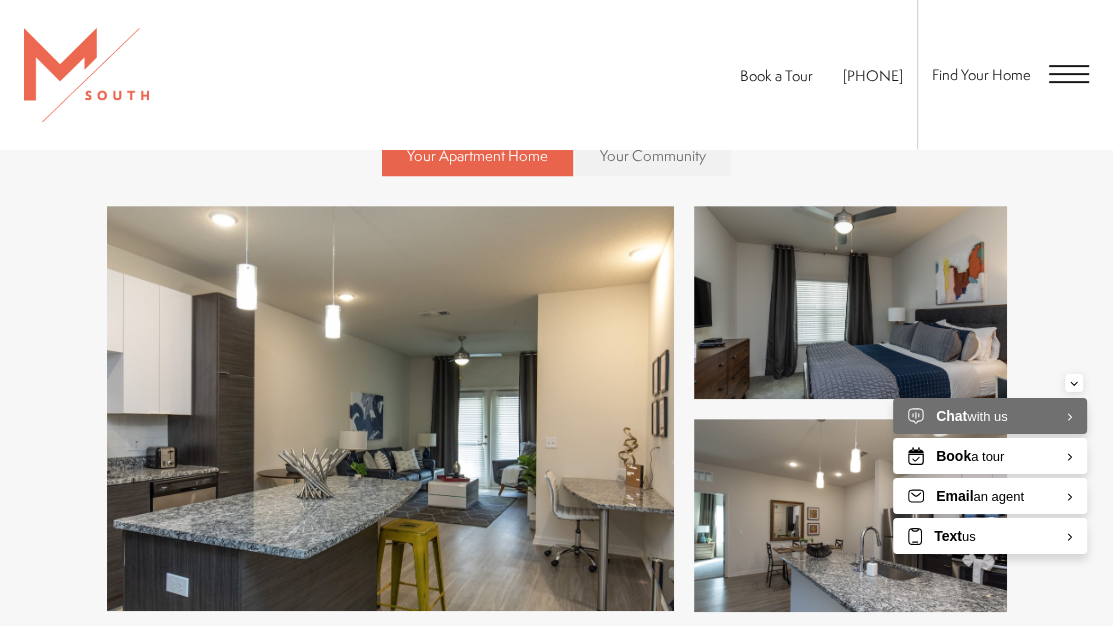 click at bounding box center (390, 408) 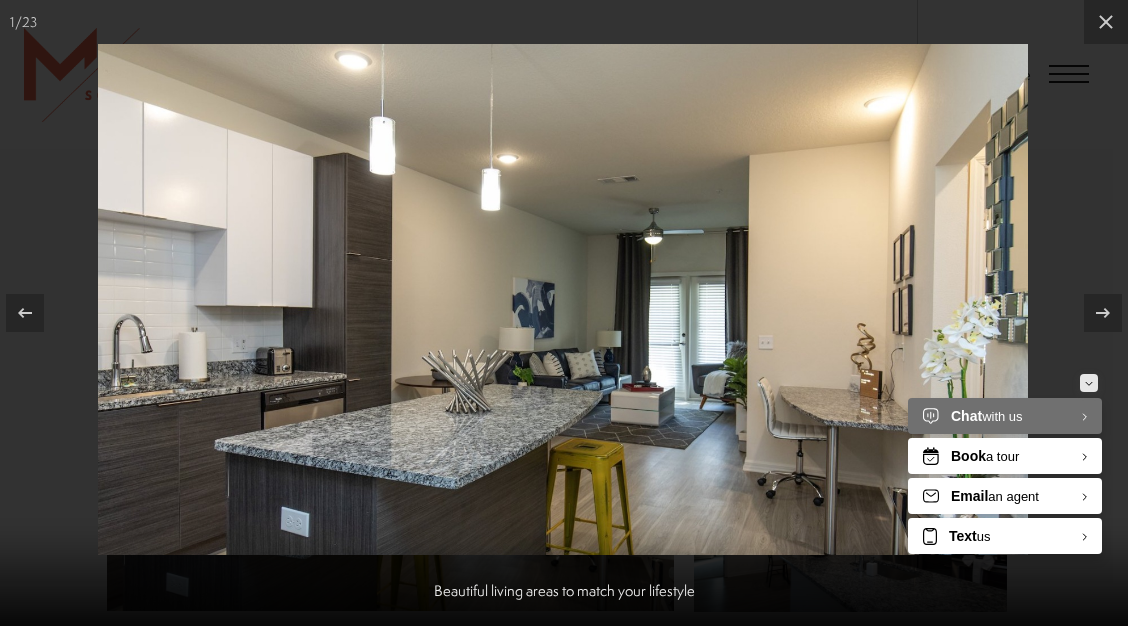 click at bounding box center [1089, 383] 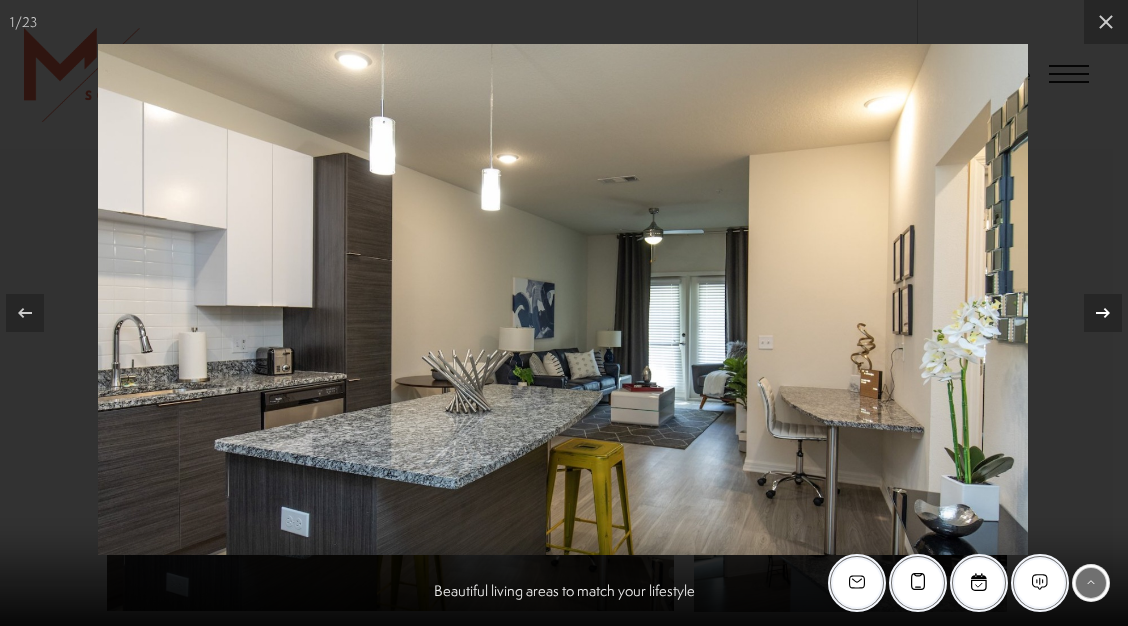 click at bounding box center (1103, 313) 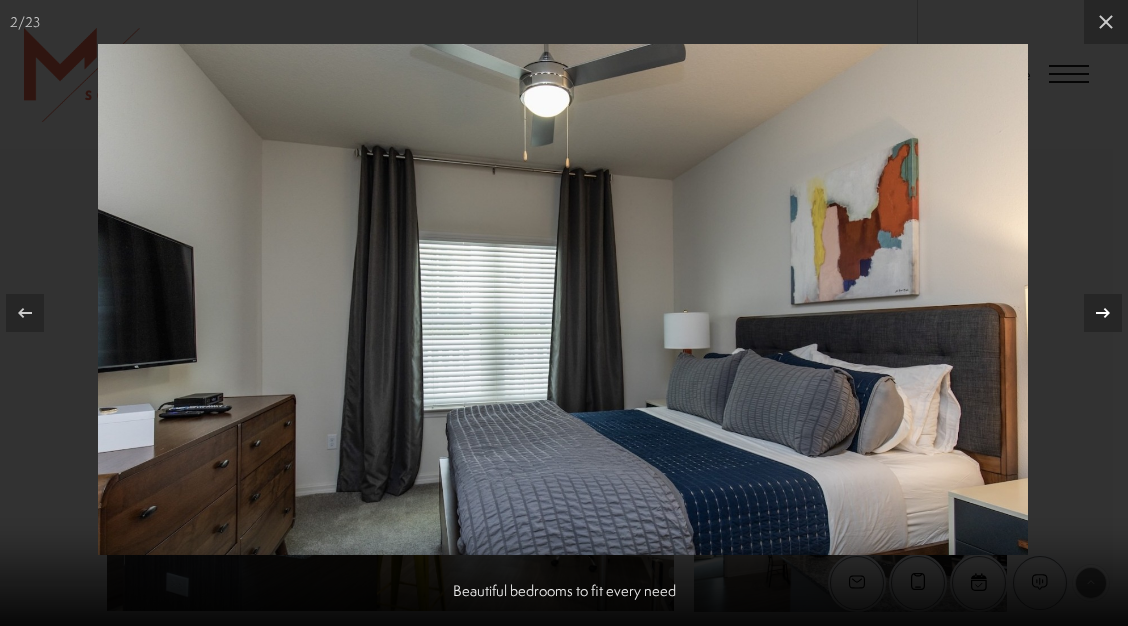 click at bounding box center [1103, 313] 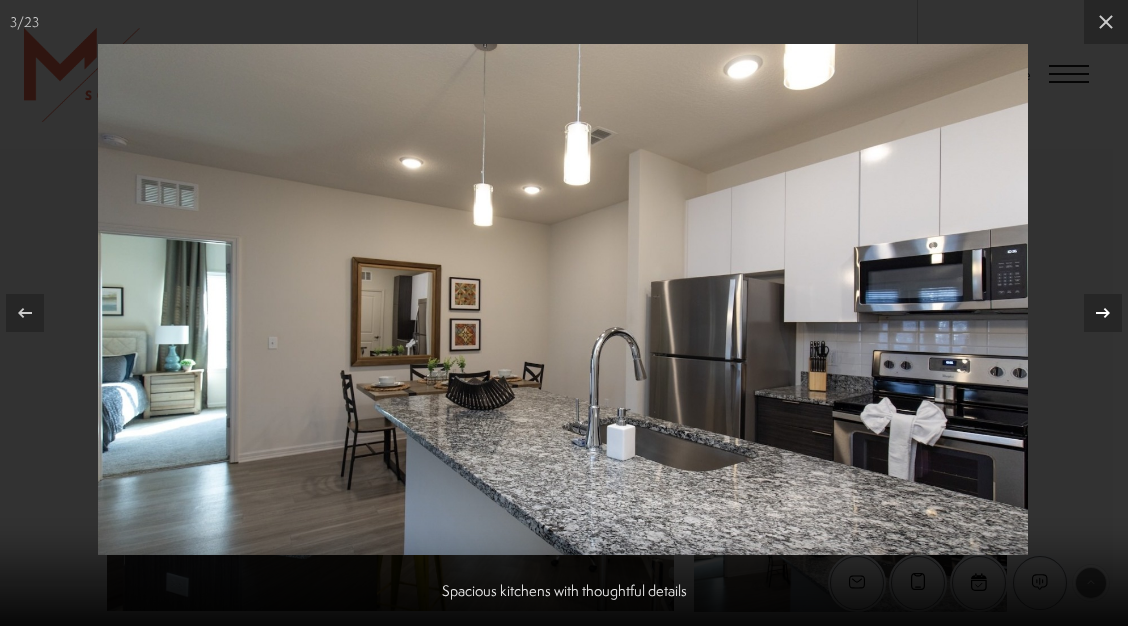 click 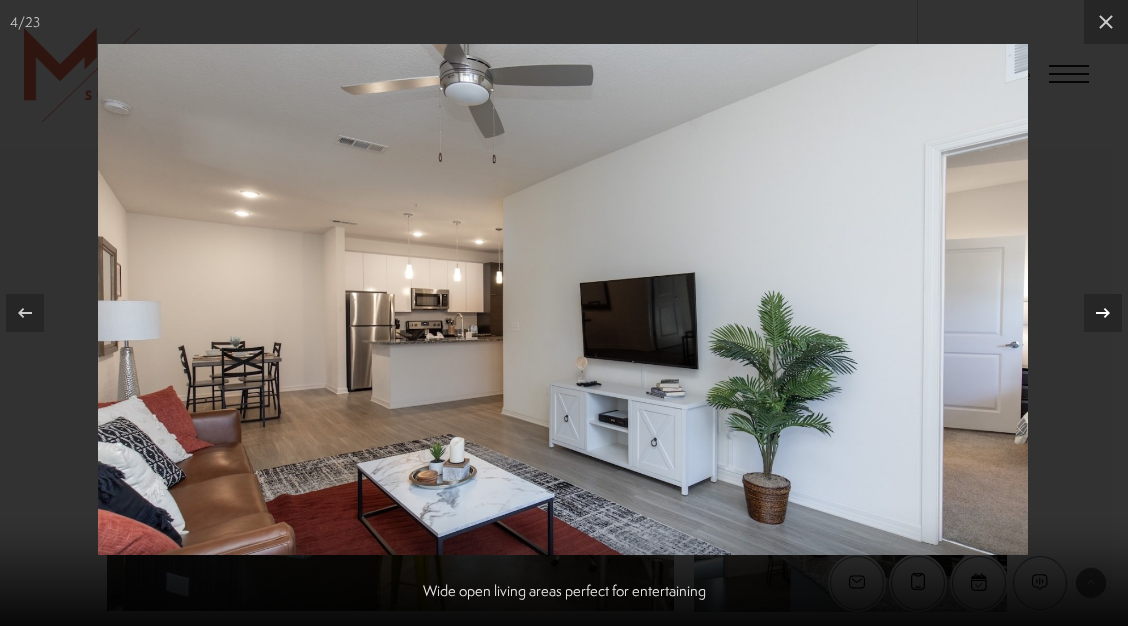 click 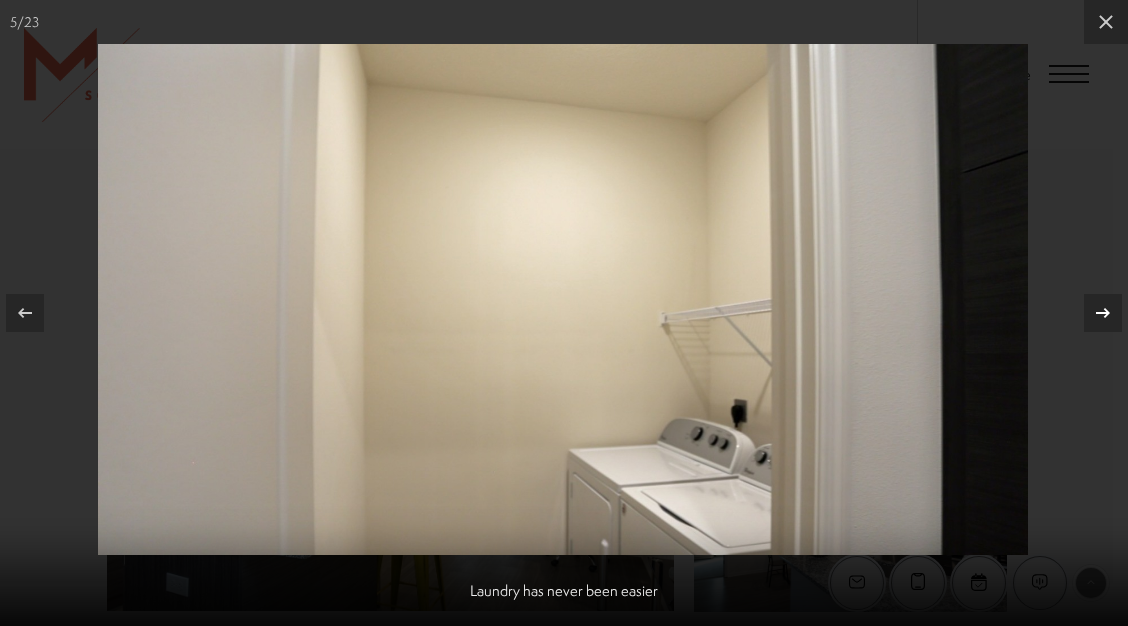 click 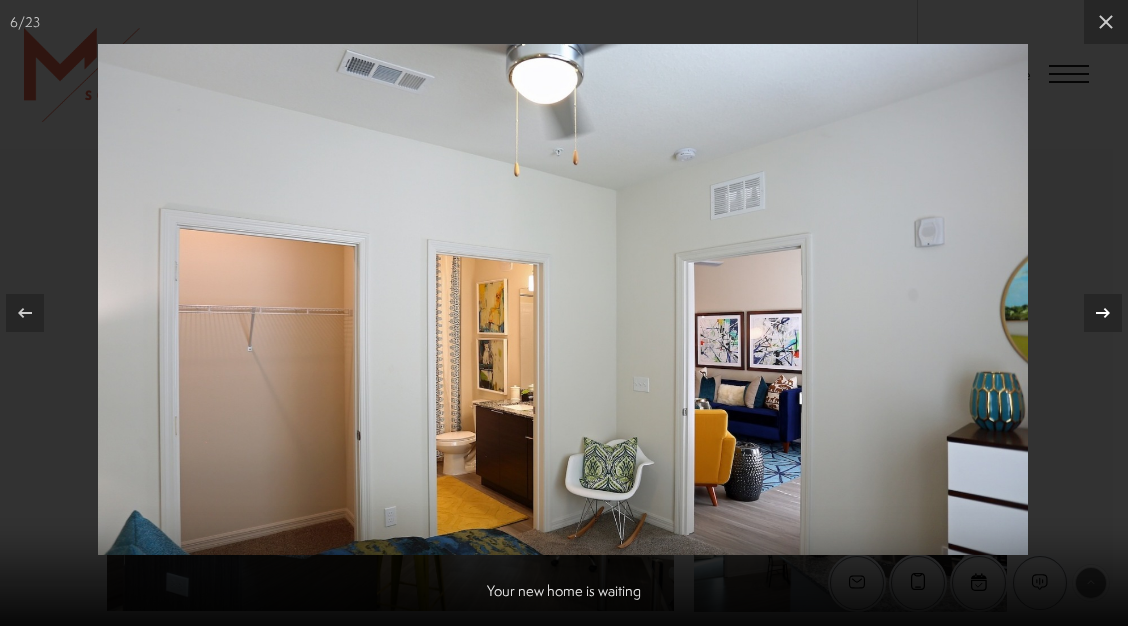 click 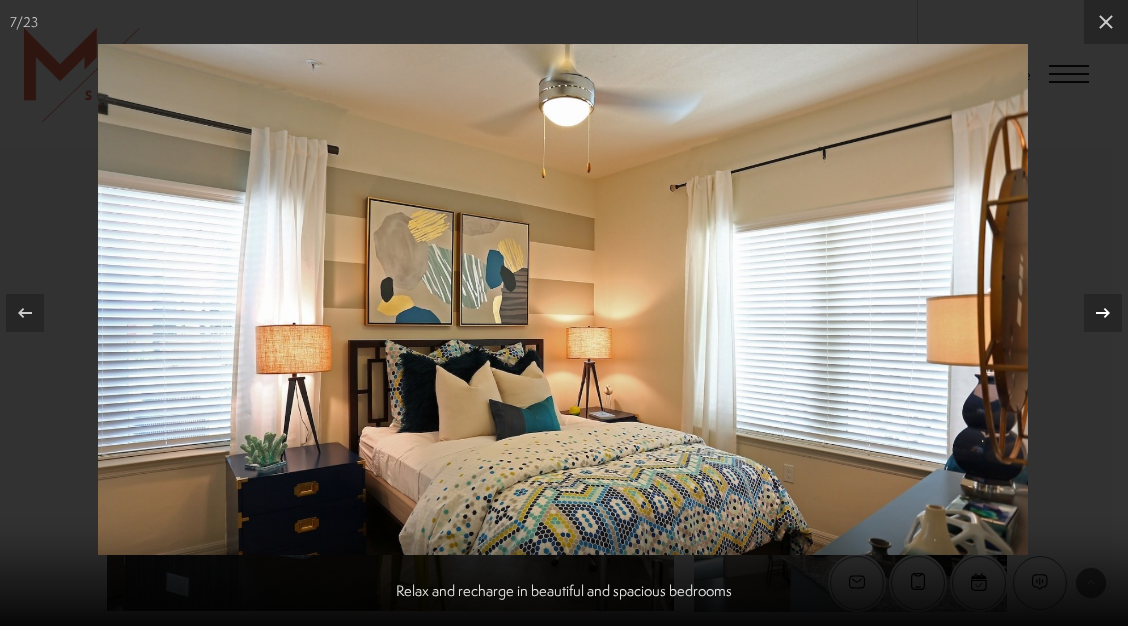 click 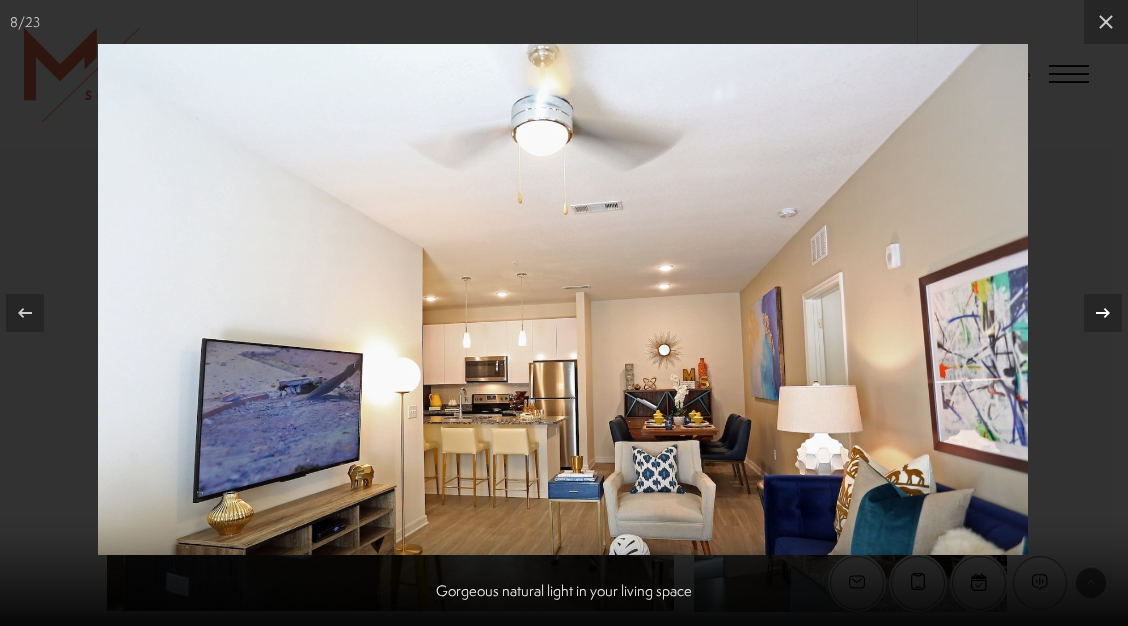 click 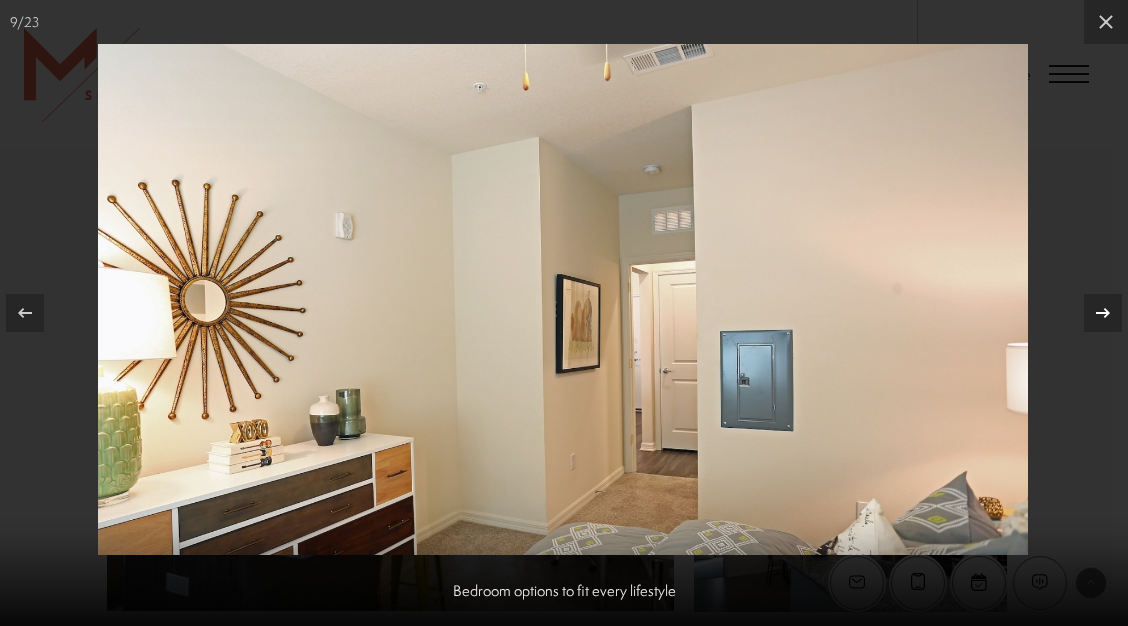 click 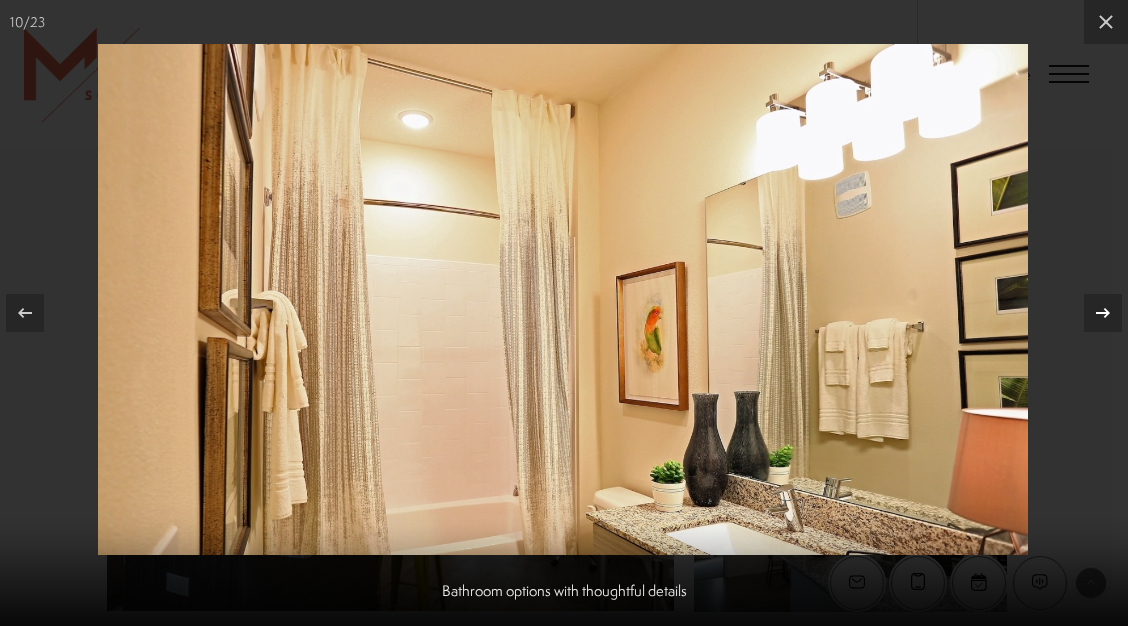 click 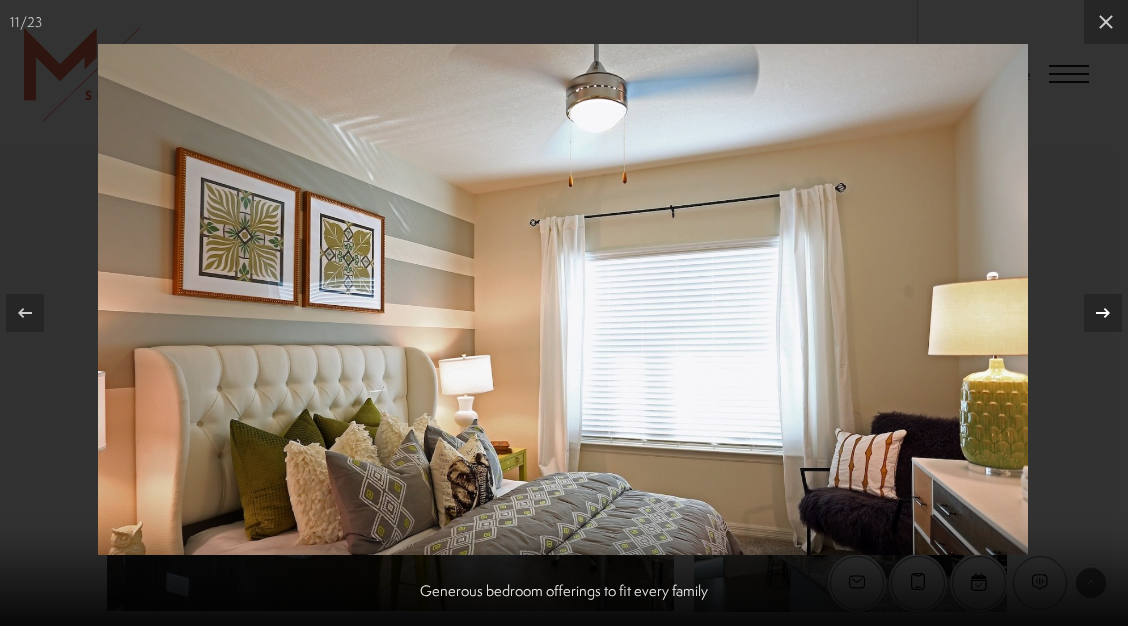 click 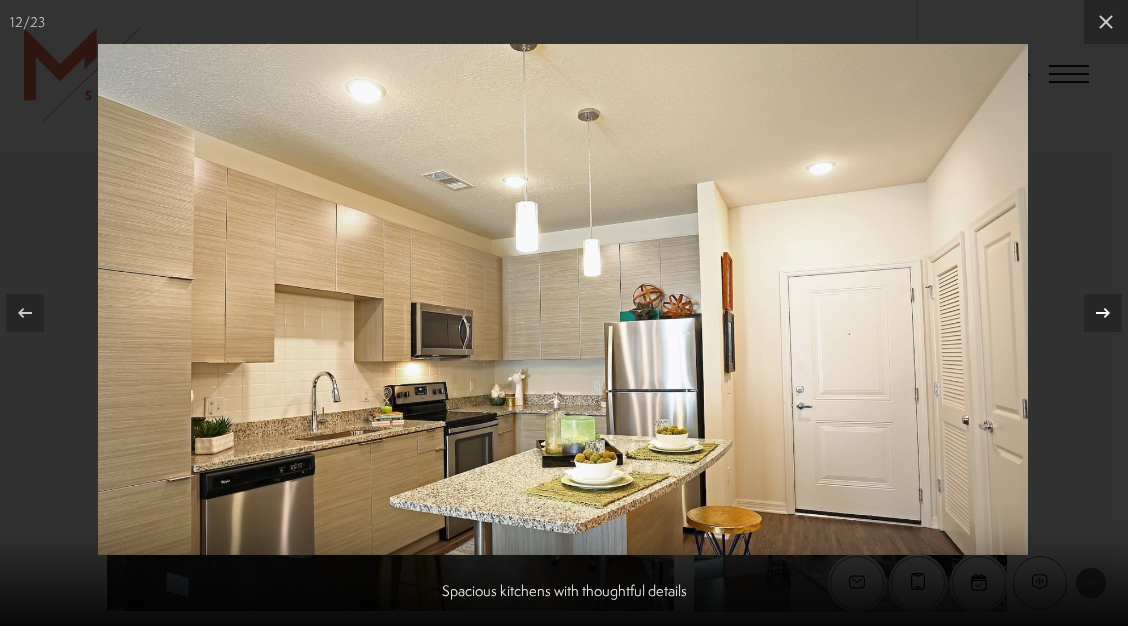 click 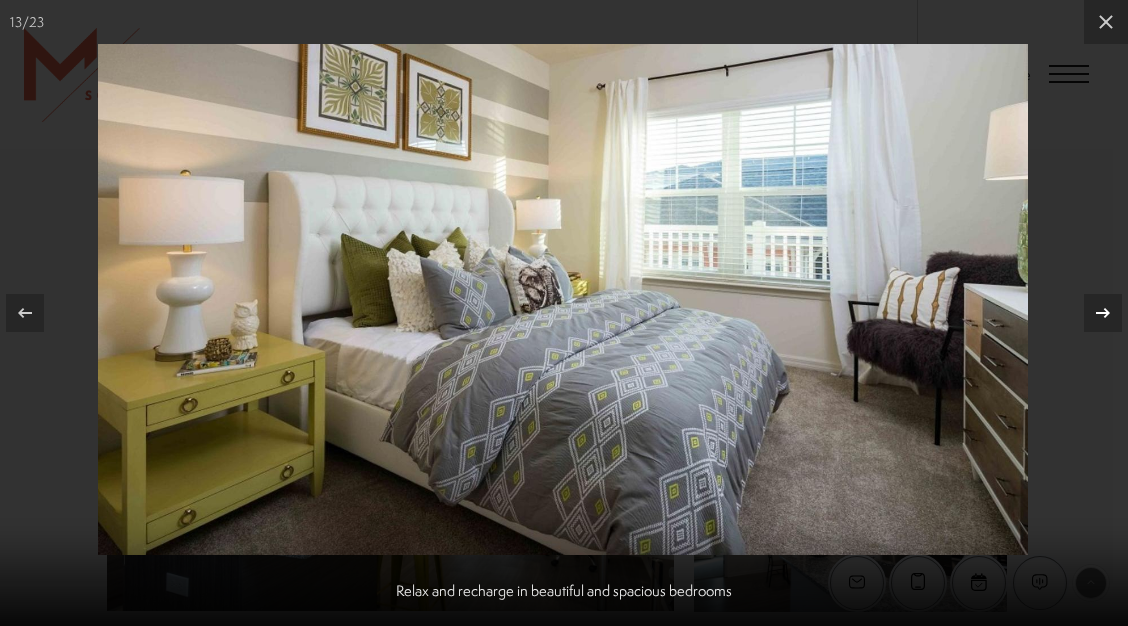 click 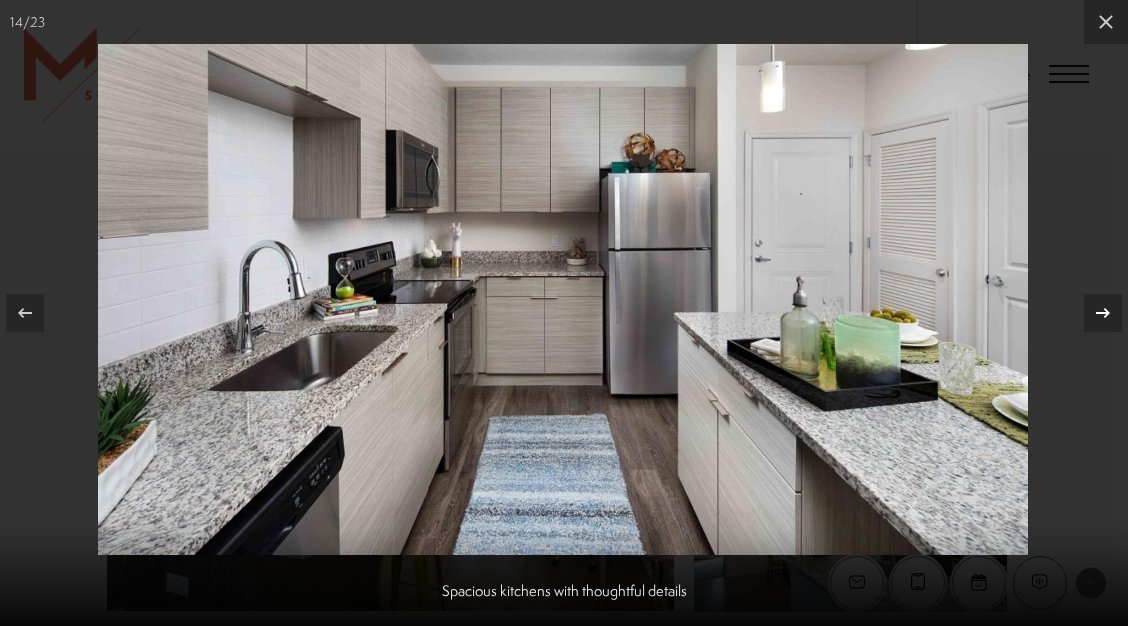 click 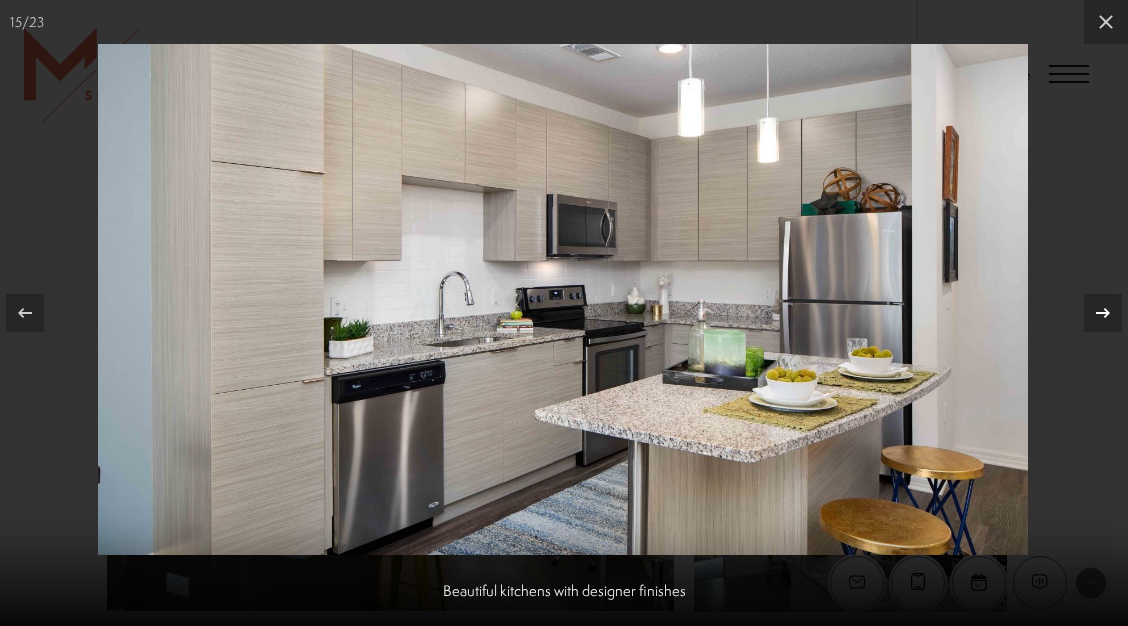 click 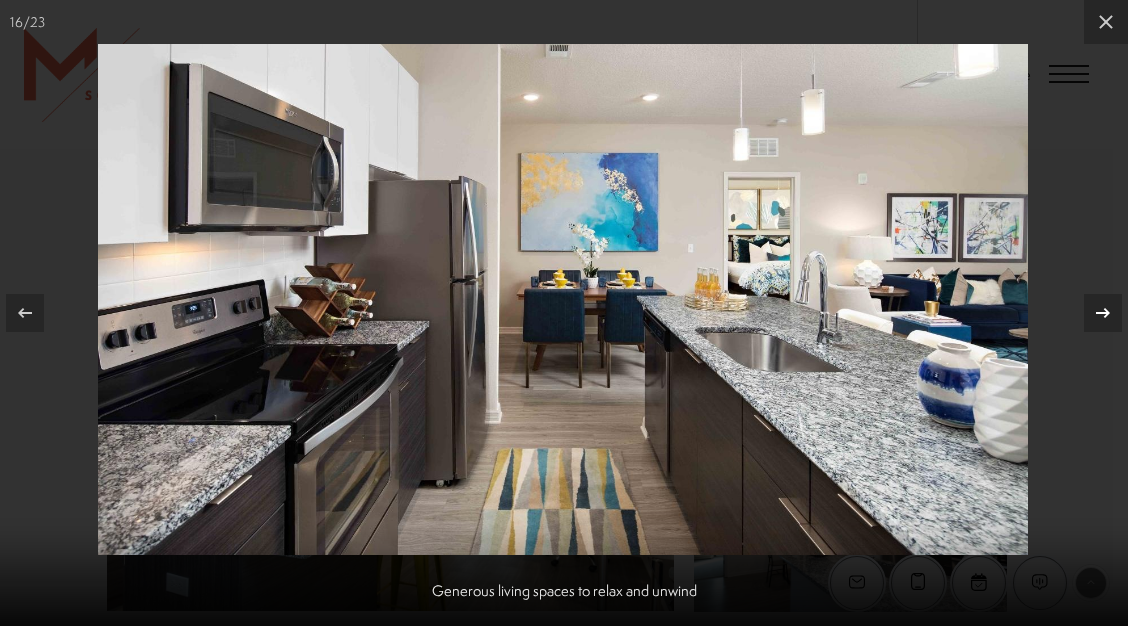 click 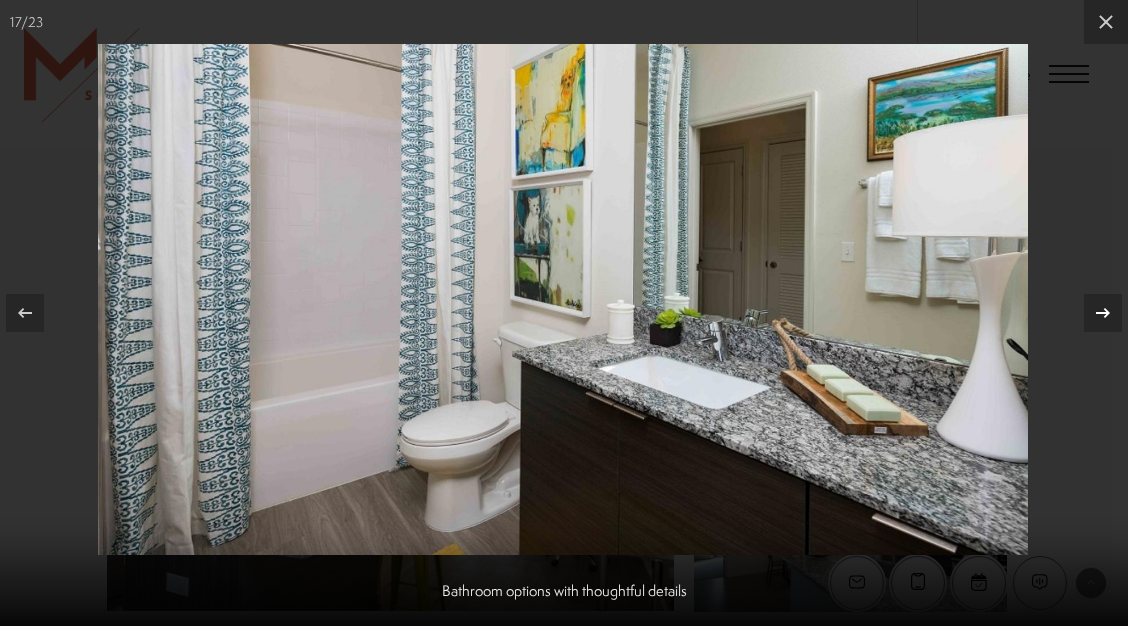 click 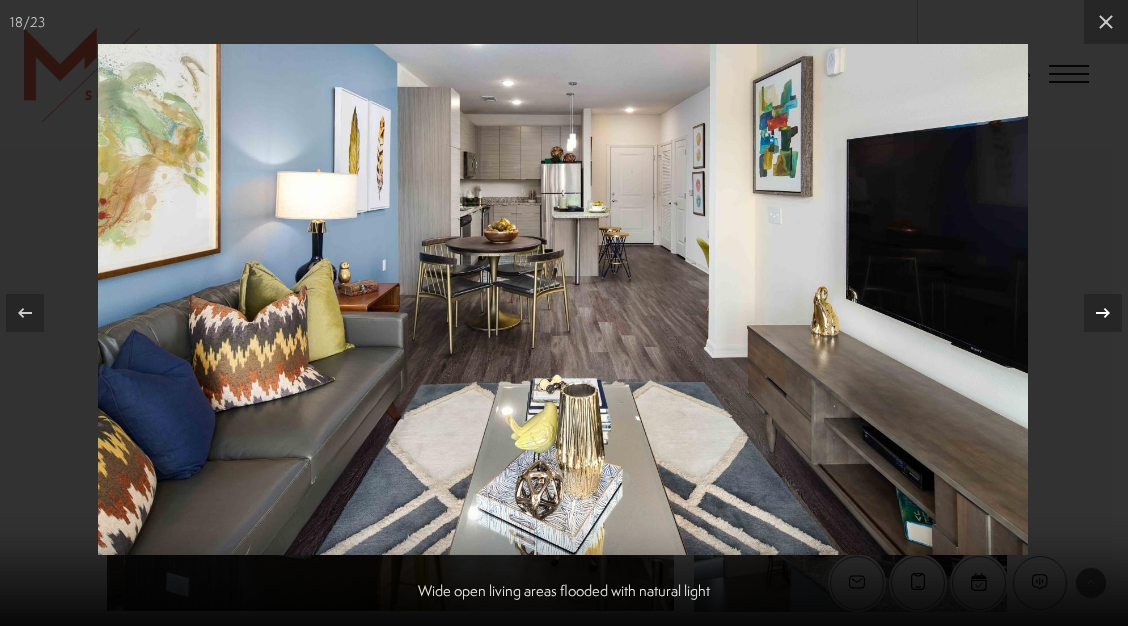 click 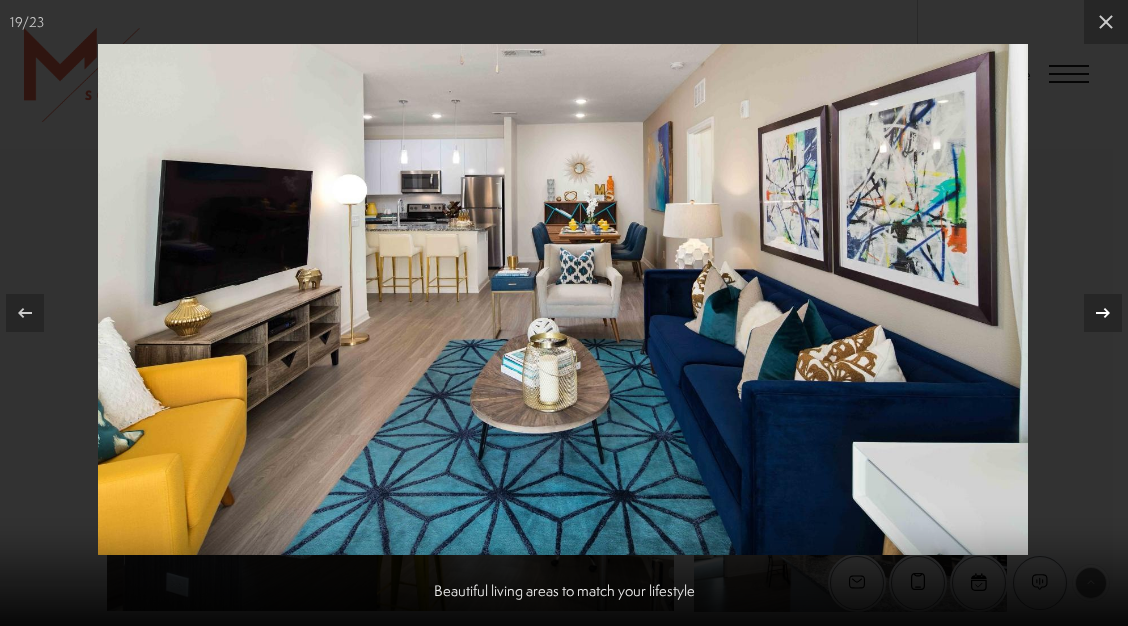 click 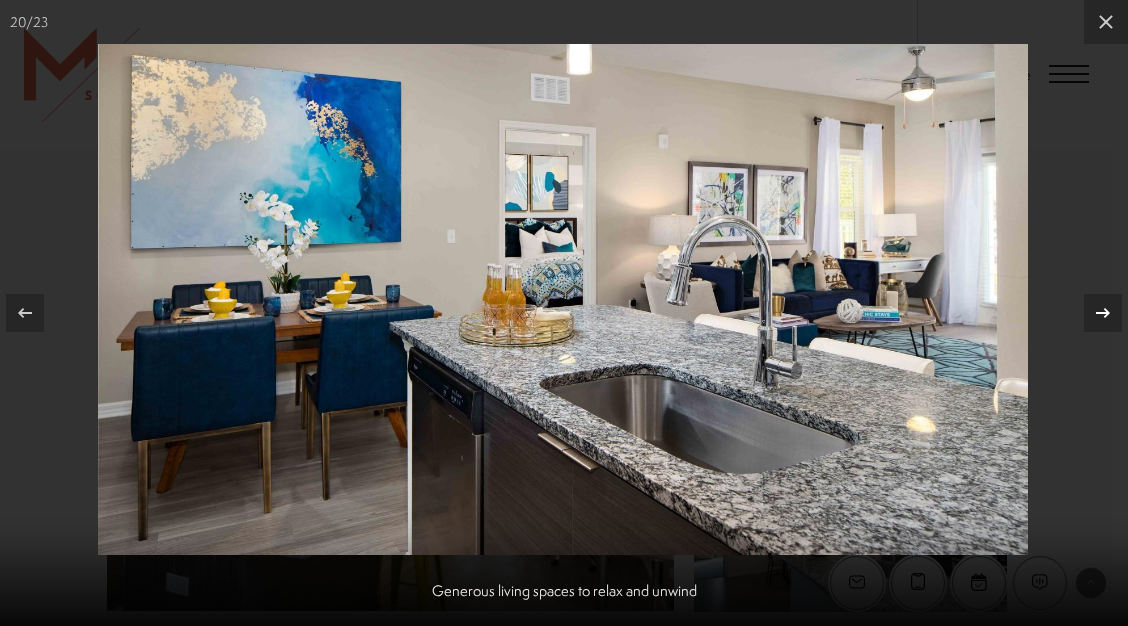 click 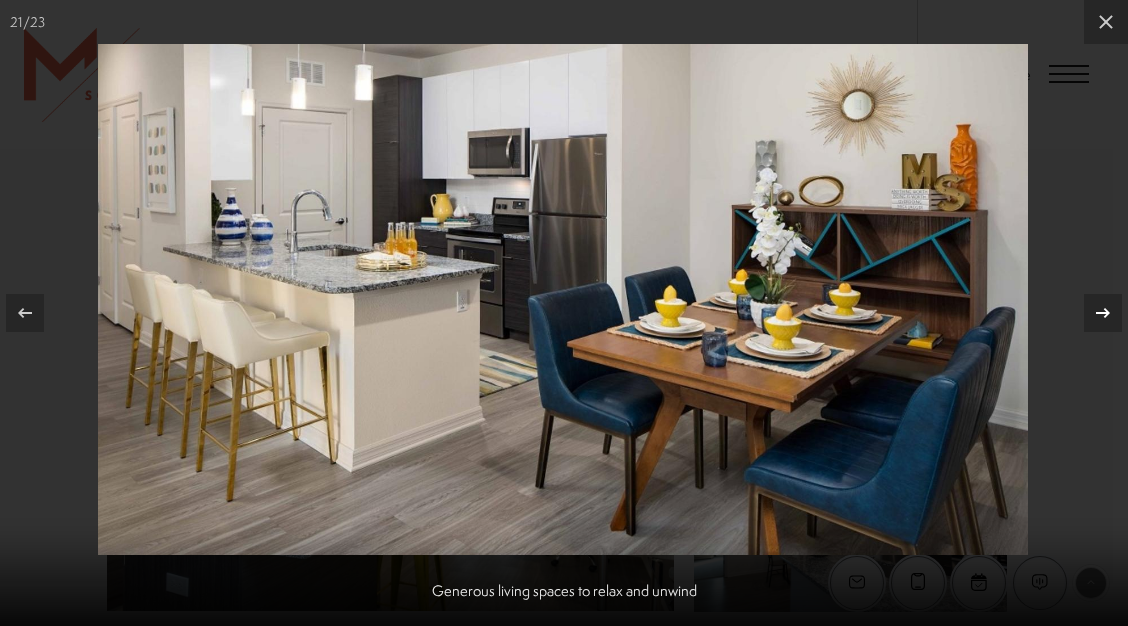 click 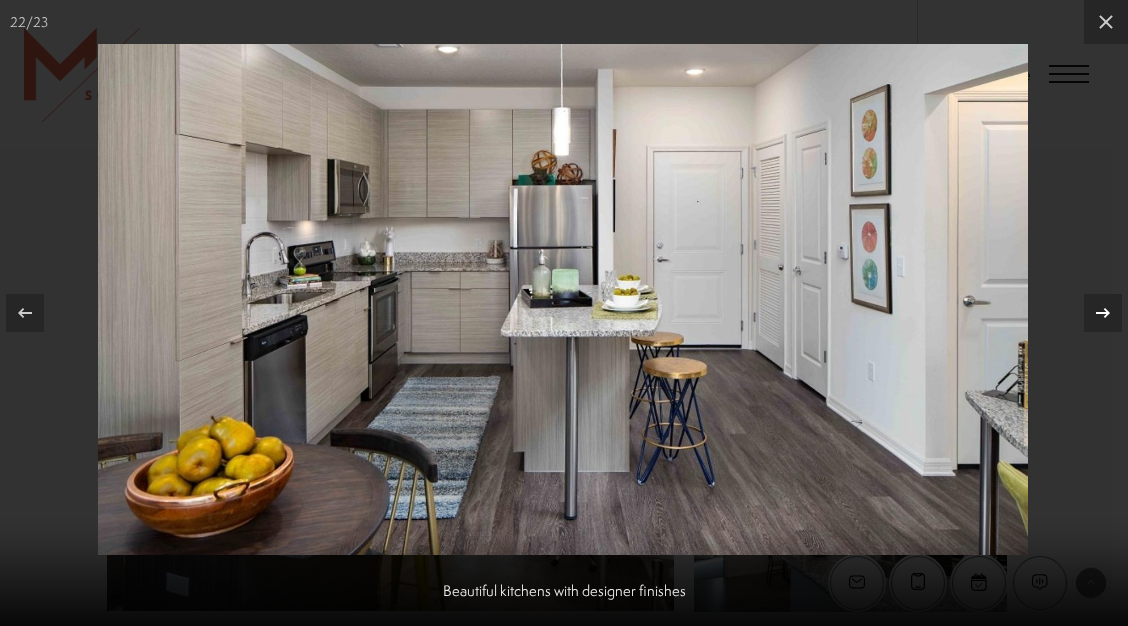 click 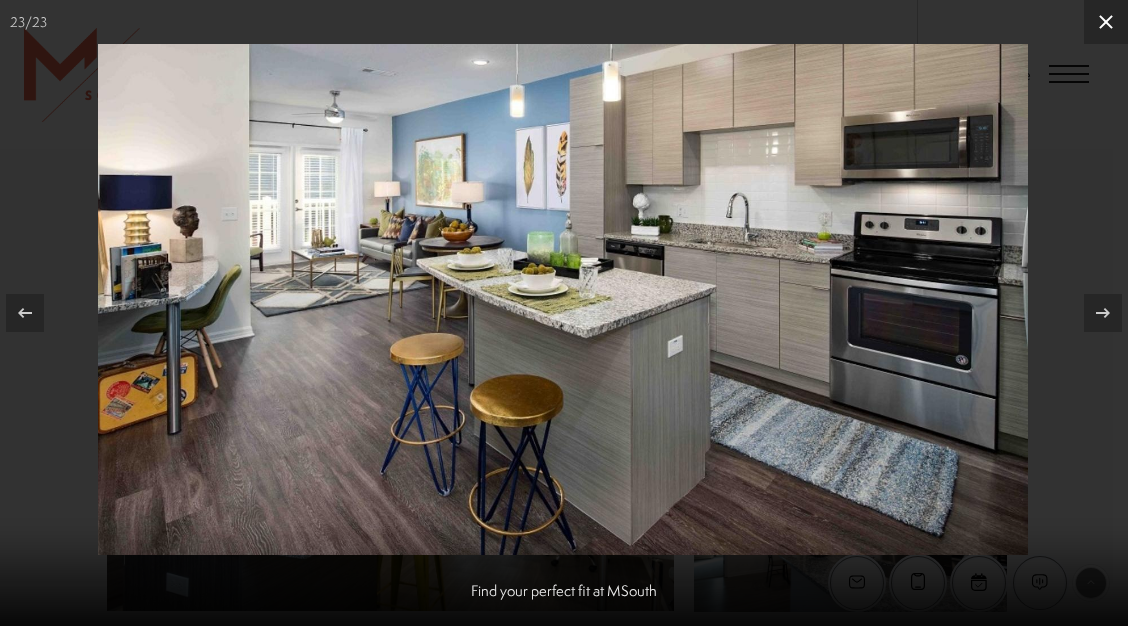 click 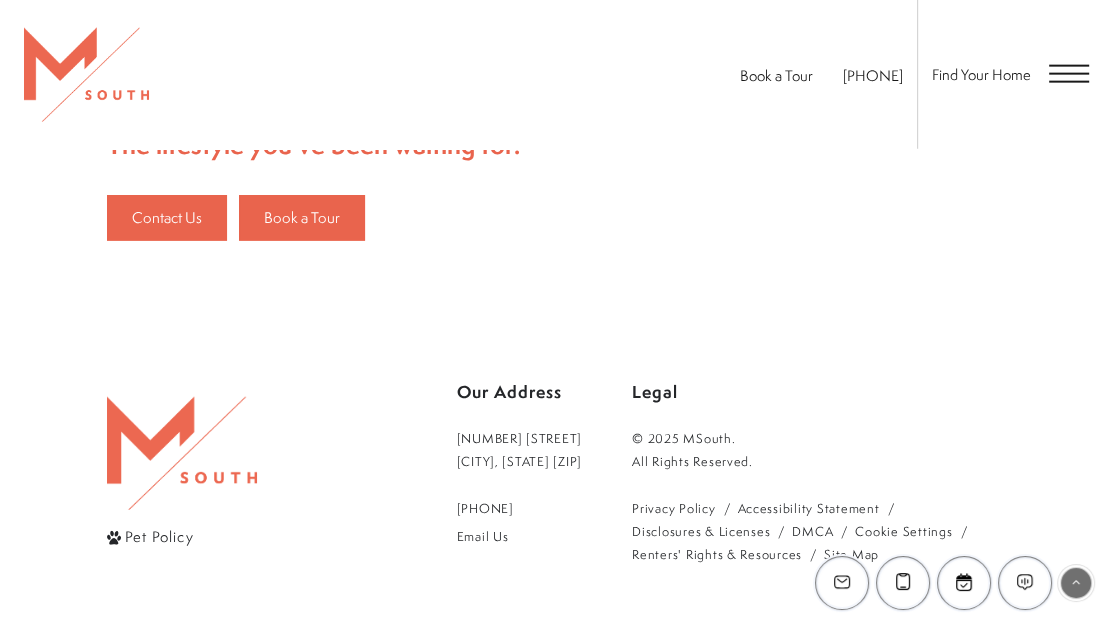 scroll, scrollTop: 3533, scrollLeft: 0, axis: vertical 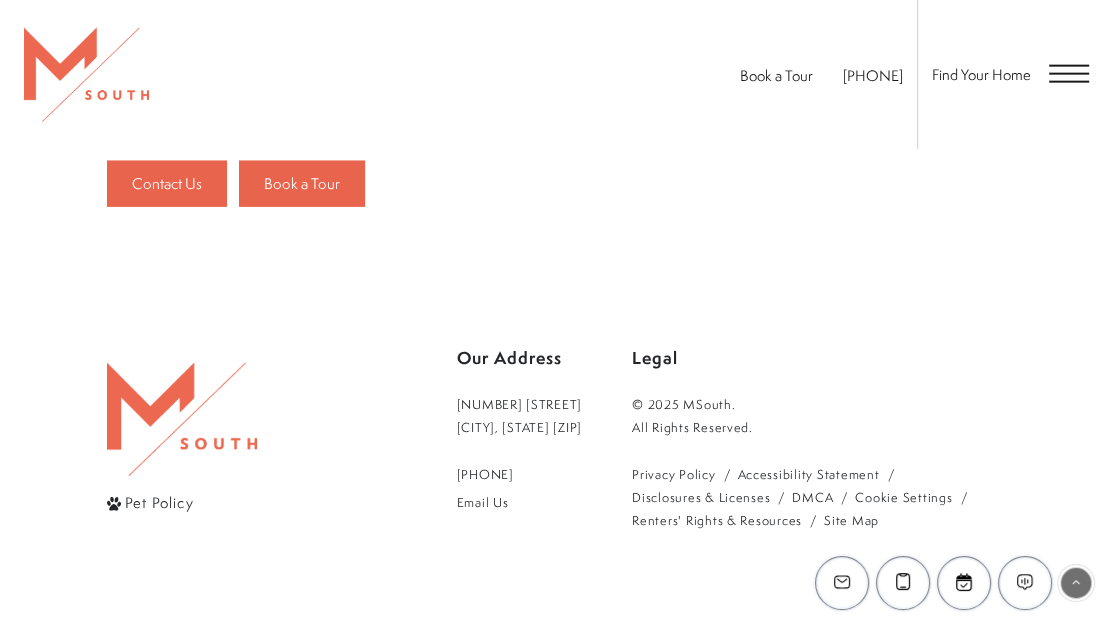 click at bounding box center [1069, 74] 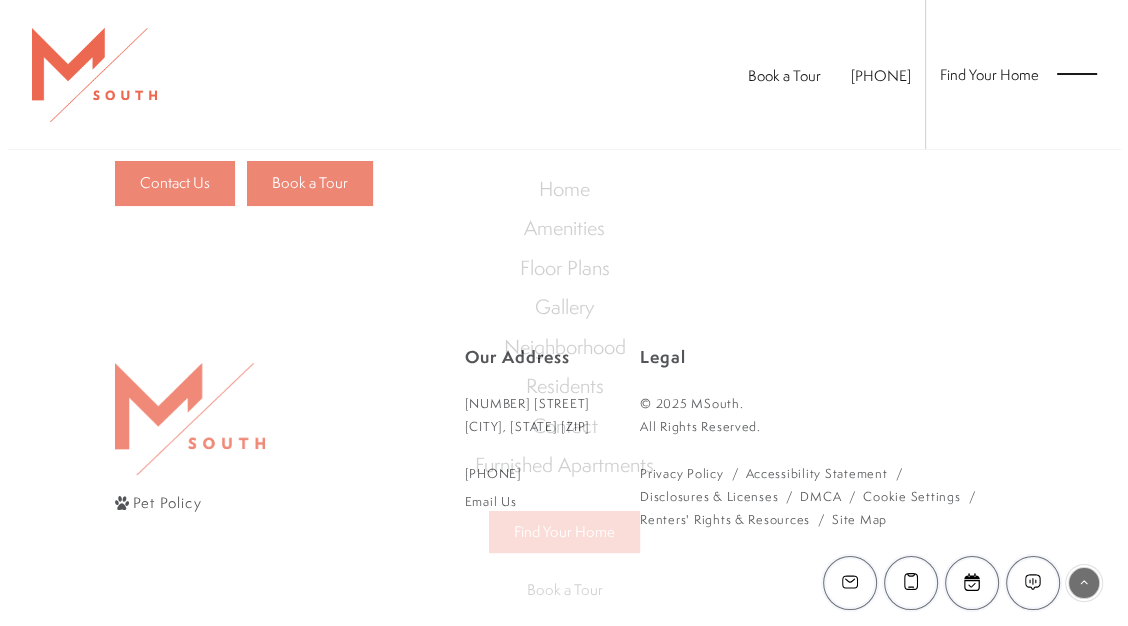 scroll, scrollTop: 0, scrollLeft: 0, axis: both 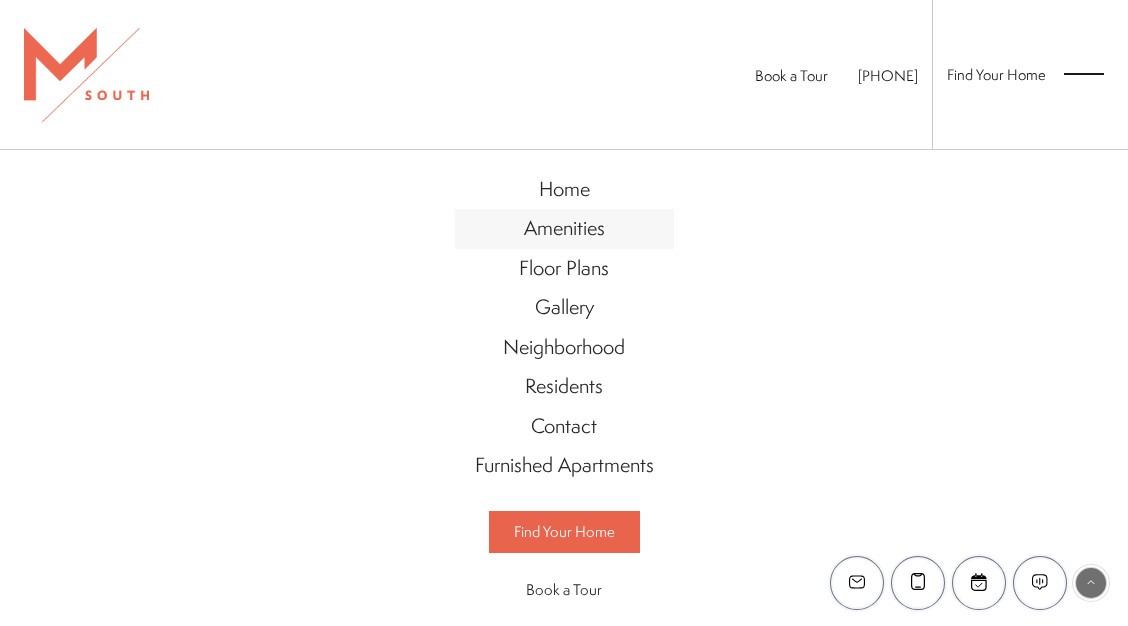 click on "Amenities" at bounding box center [564, 227] 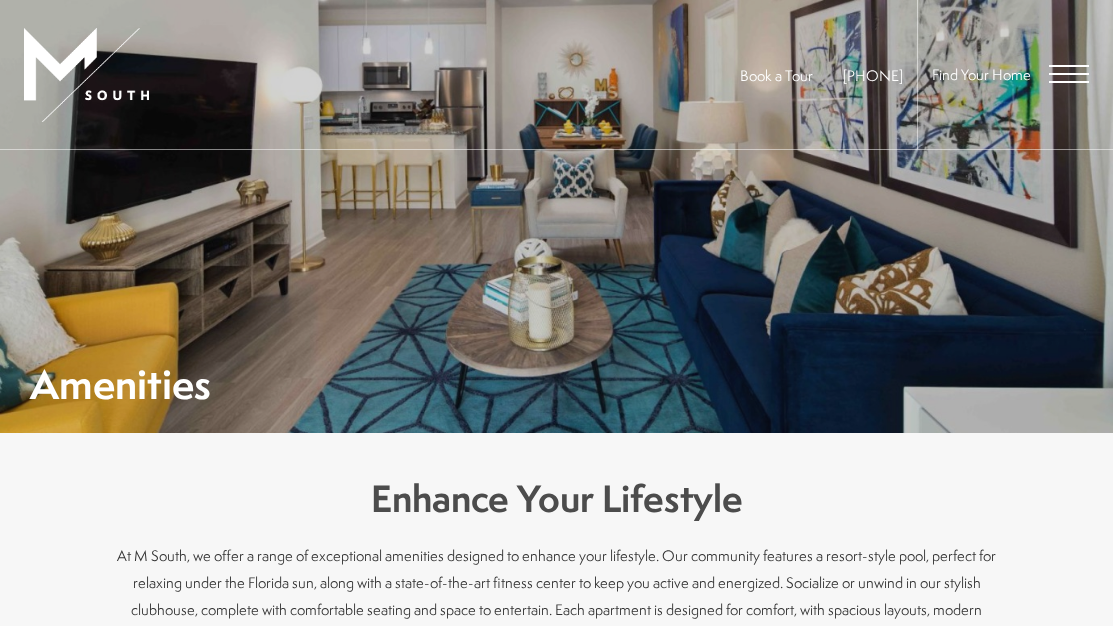 scroll, scrollTop: 0, scrollLeft: 0, axis: both 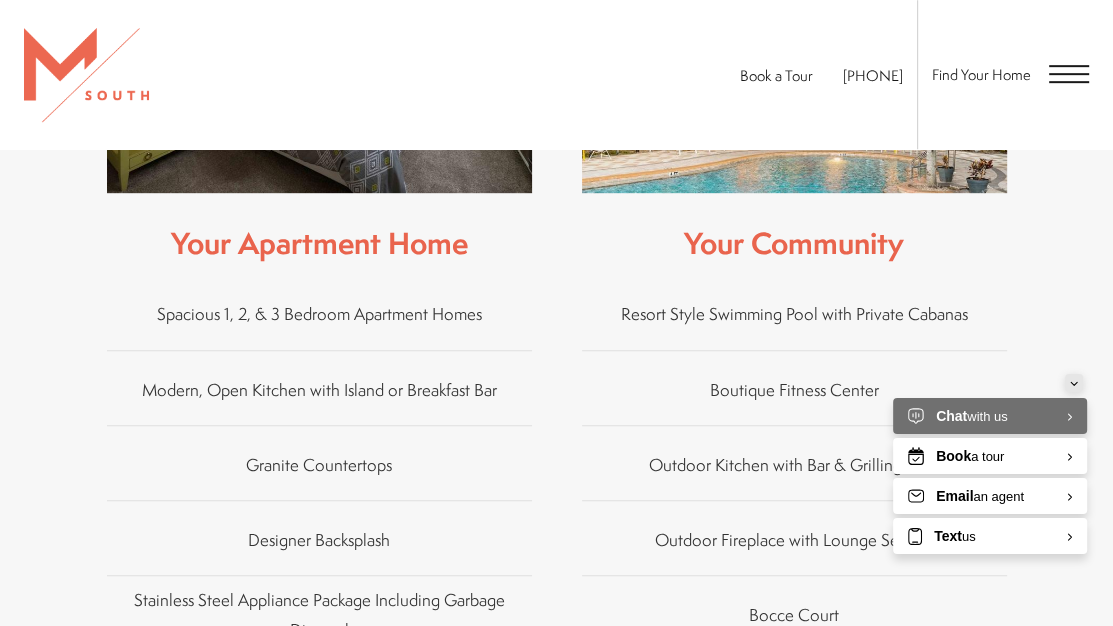 click 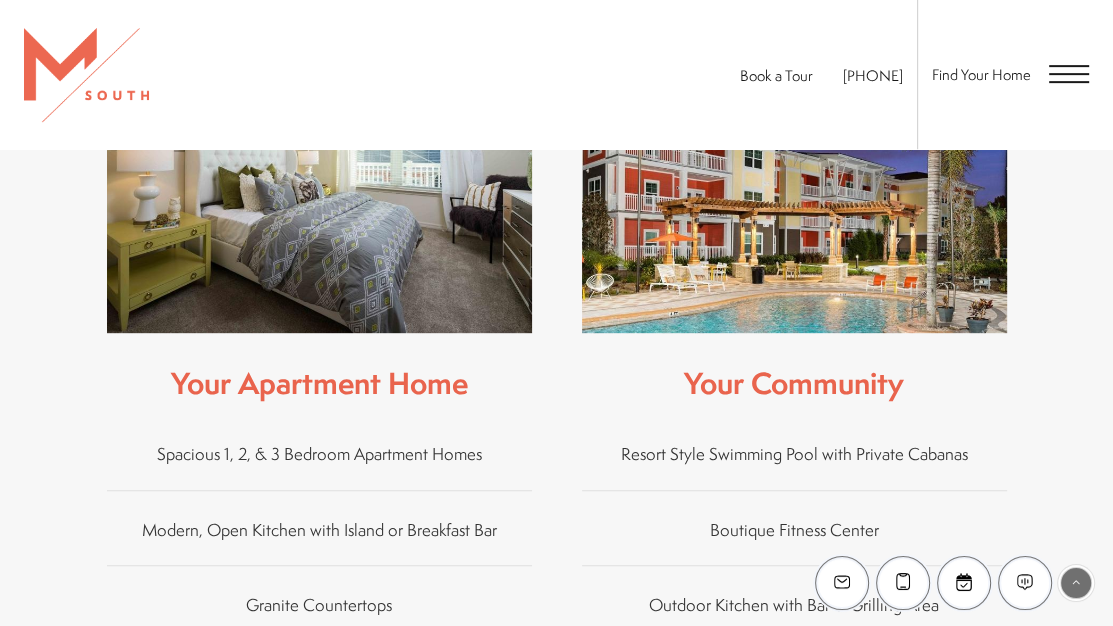scroll, scrollTop: 666, scrollLeft: 0, axis: vertical 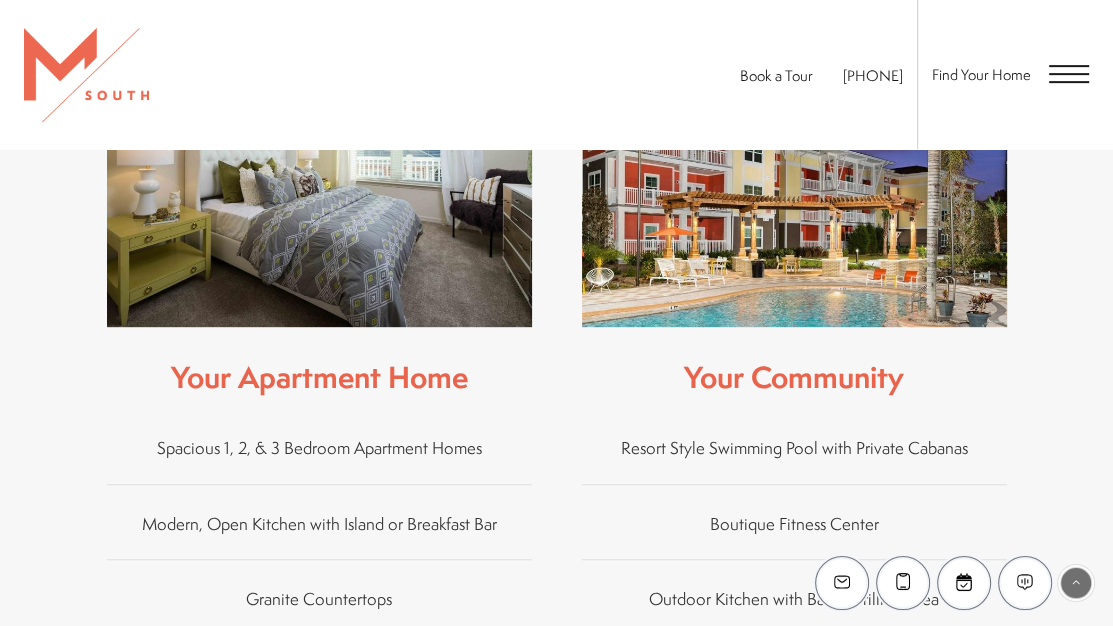 click on "Boutique Fitness Center" at bounding box center (794, 523) 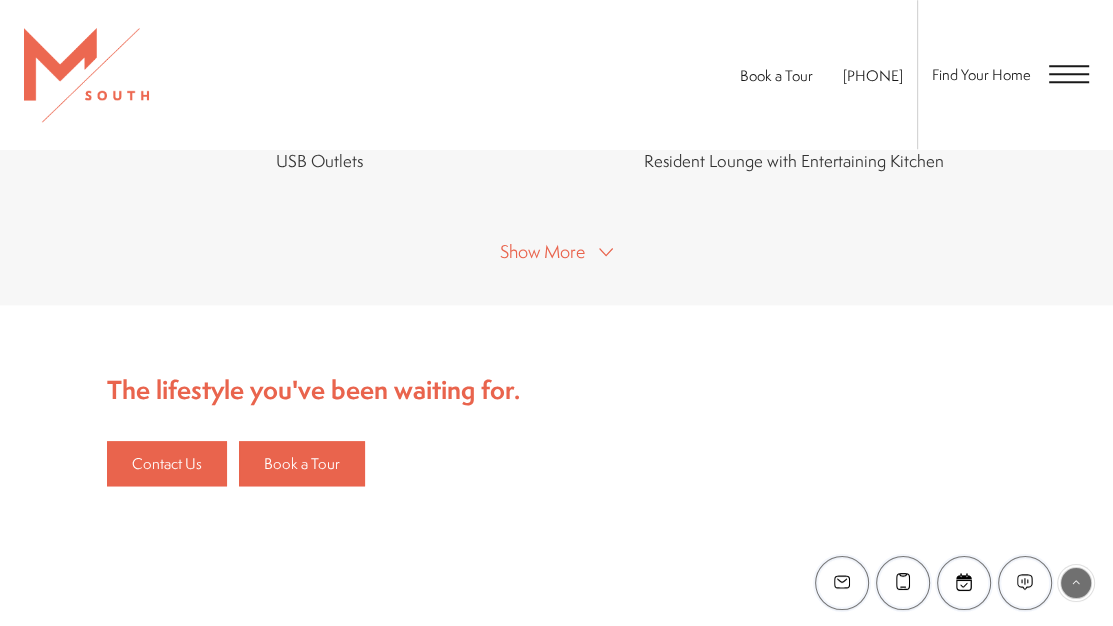 scroll, scrollTop: 1333, scrollLeft: 0, axis: vertical 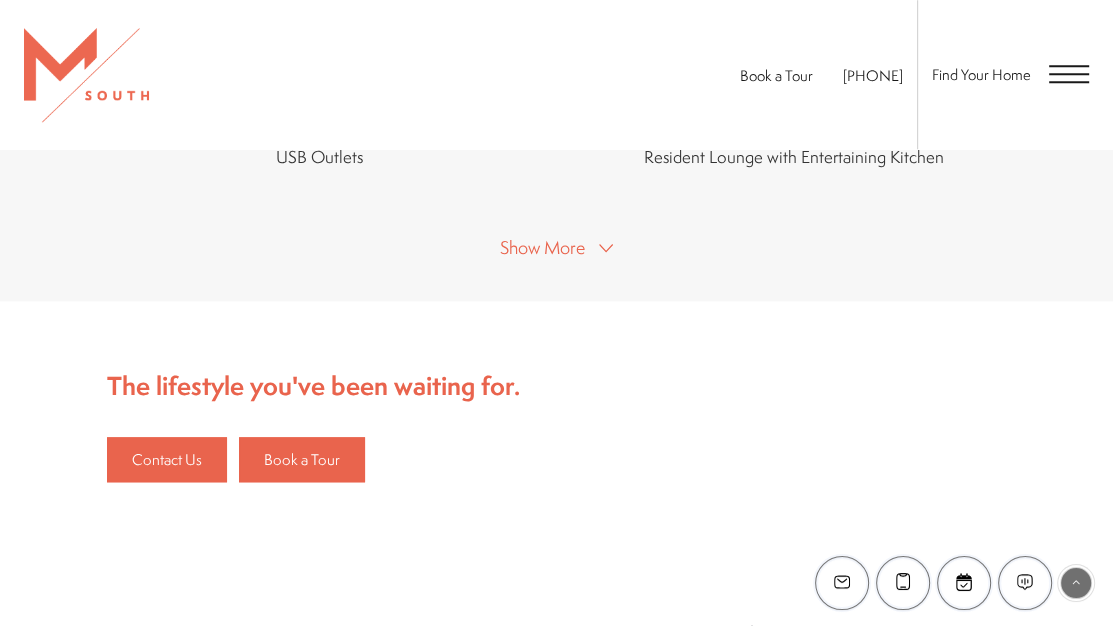 click on "Enhance Your Lifestyle At M South, we offer a range of exceptional amenities designed to enhance your lifestyle. Our community features a resort-style pool, perfect for relaxing under the Florida sun, along with a state-of-the-art fitness center to keep you active and energized. Socialize or unwind in our stylish clubhouse, complete with comfortable seating and space to entertain. Each apartment is designed for comfort, with spacious layouts, modern kitchens, and sleek finishes. Residents also enjoy the convenience of in-unit washers and dryers, ample closet space, and modern appliances. With easy access to major highways, shopping, dining, and entertainment options, M South truly offers the perfect balance of comfort and convenience." at bounding box center (557, -300) 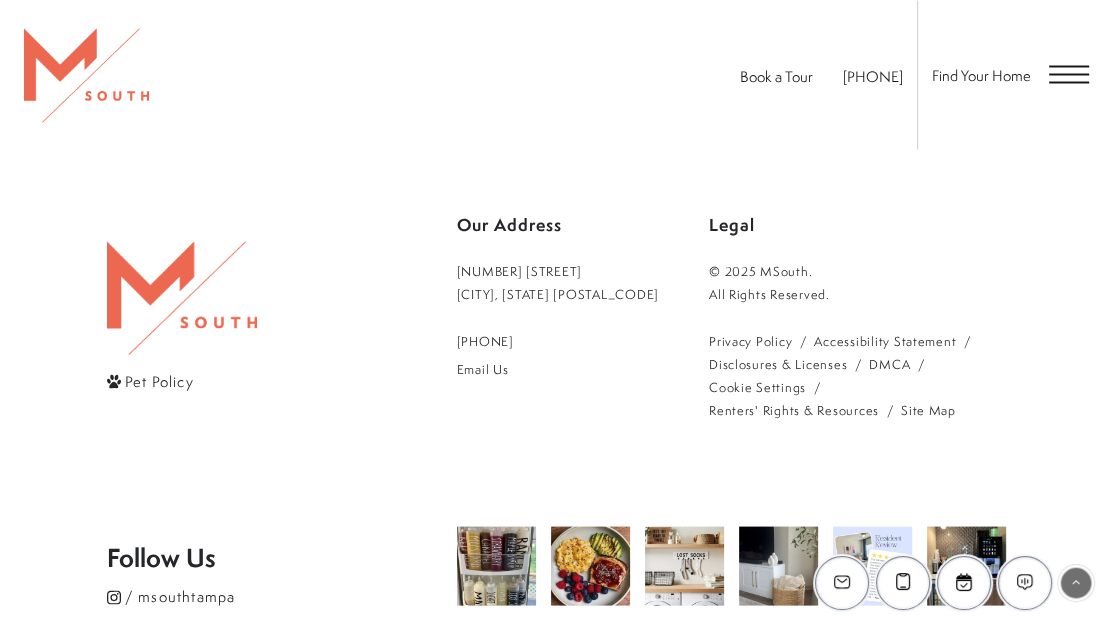 scroll, scrollTop: 2925, scrollLeft: 0, axis: vertical 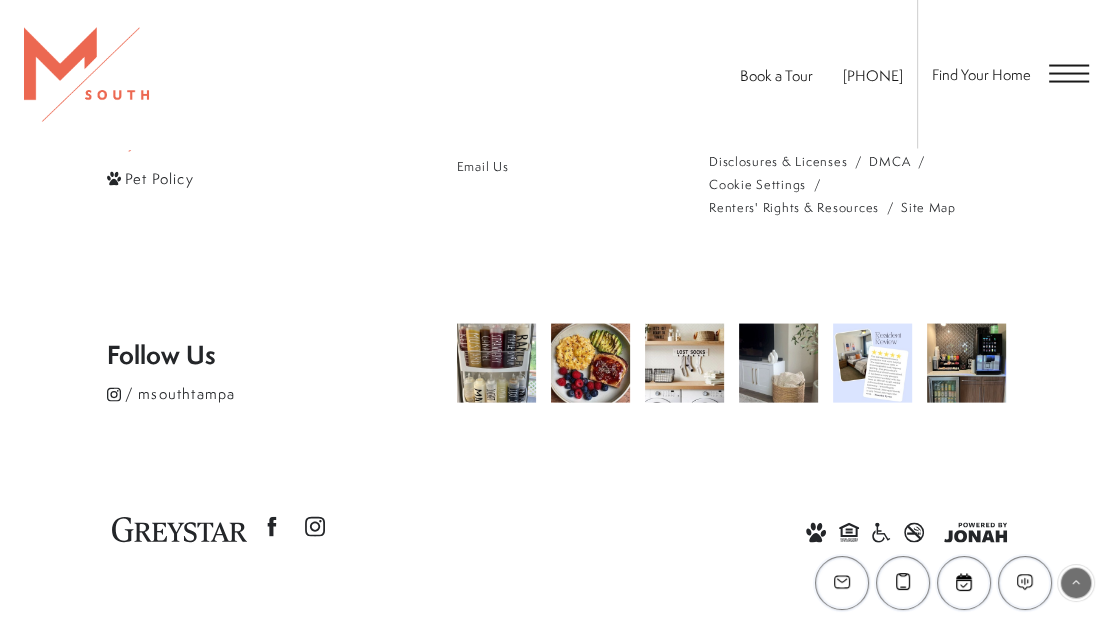 click at bounding box center [1069, 74] 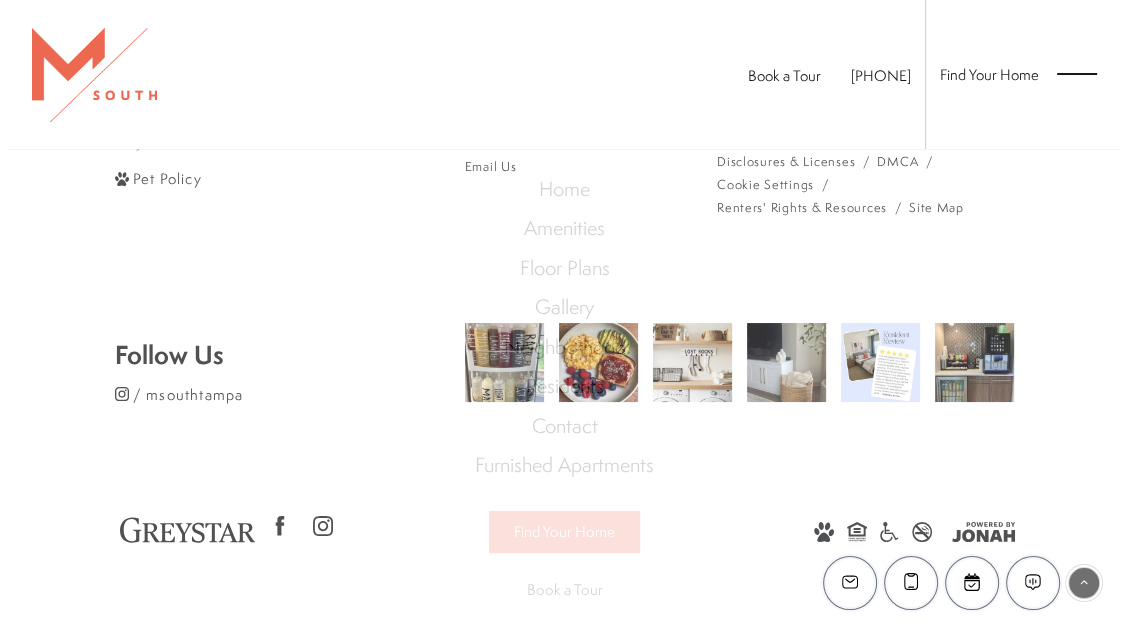 scroll, scrollTop: 0, scrollLeft: 0, axis: both 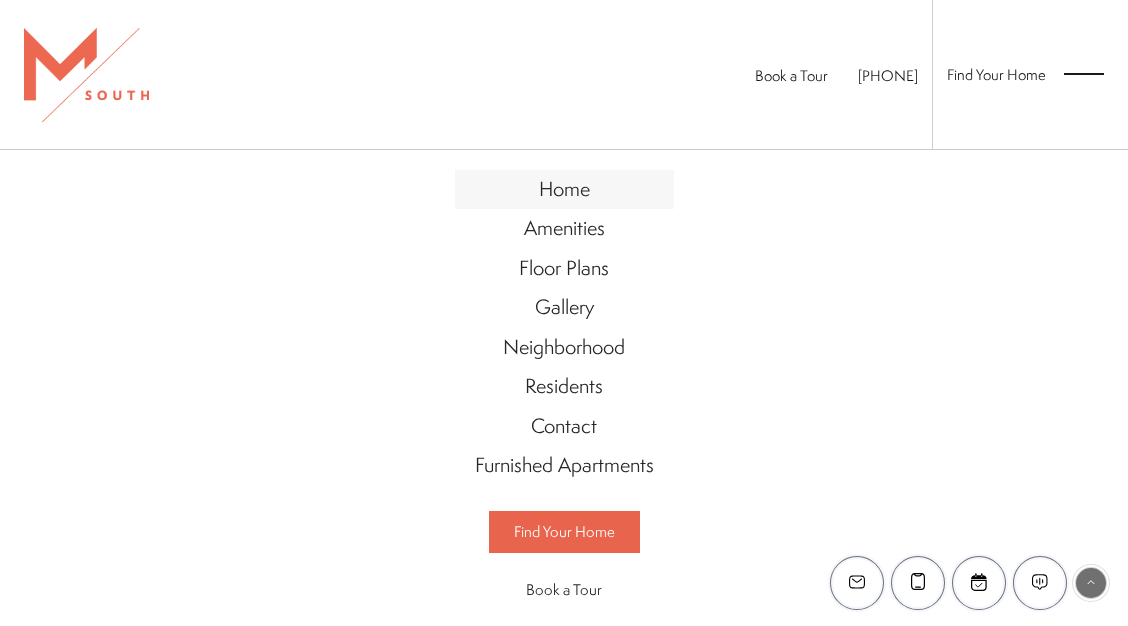 click on "Home" at bounding box center (564, 188) 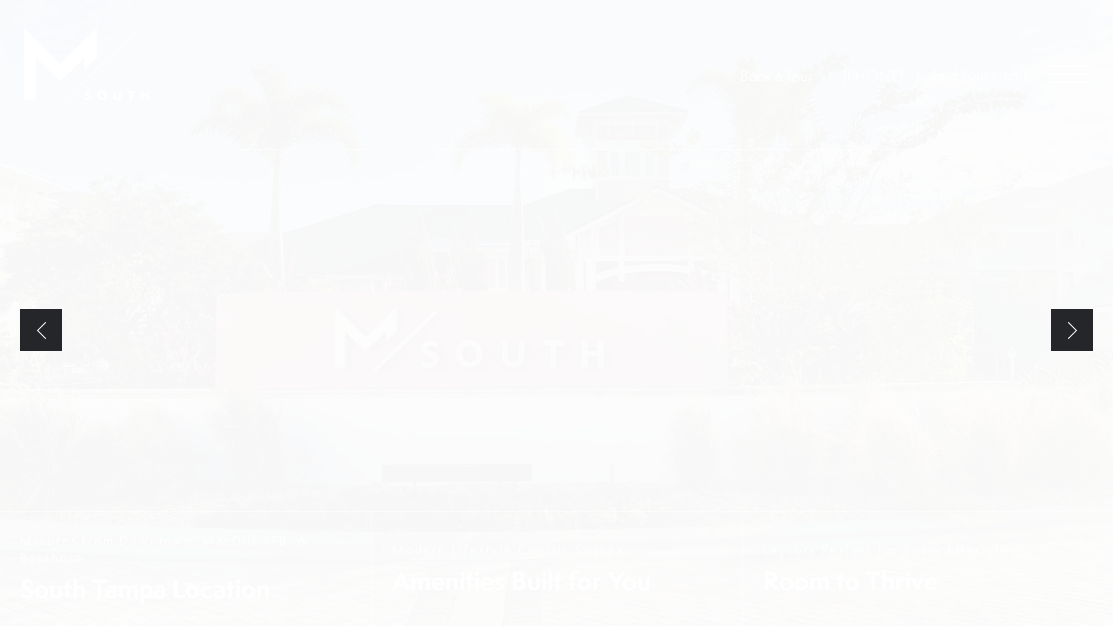 scroll, scrollTop: 0, scrollLeft: 0, axis: both 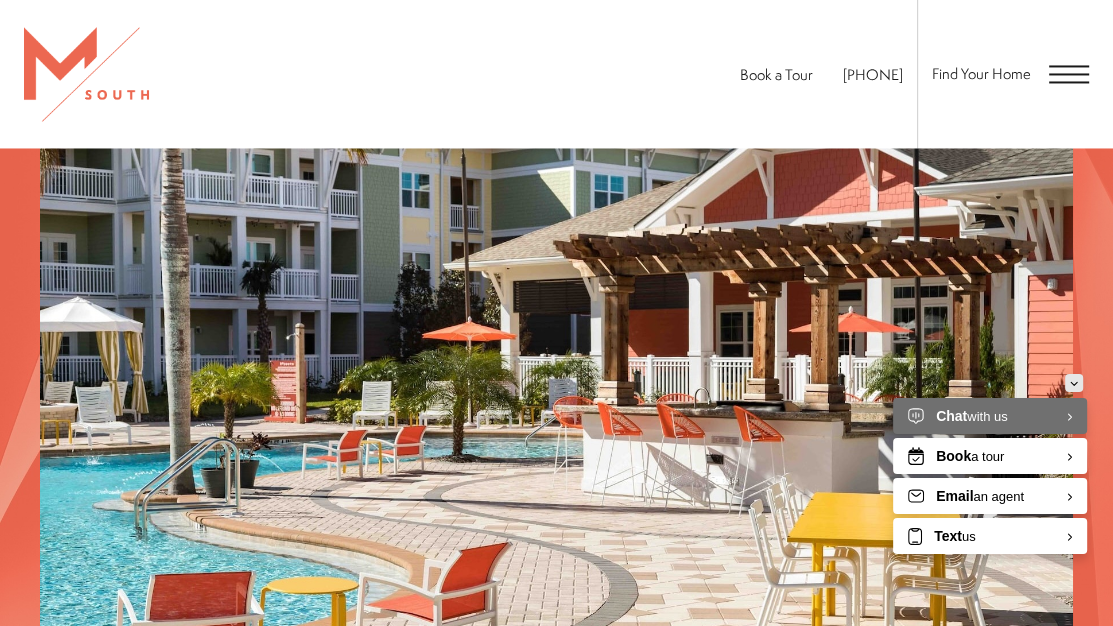 click 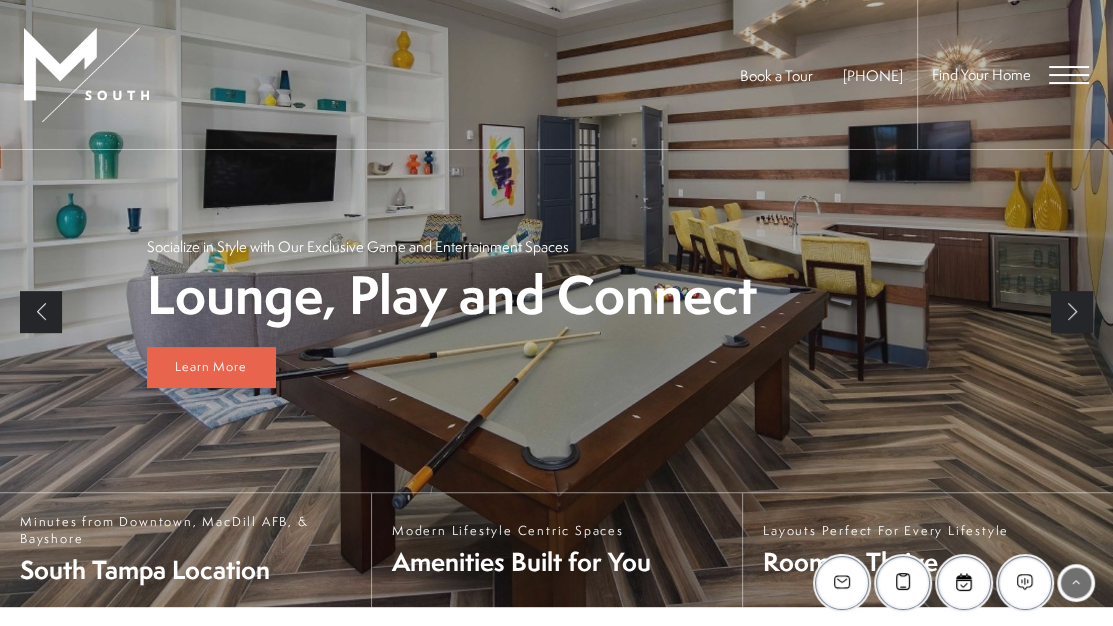 scroll, scrollTop: 224, scrollLeft: 0, axis: vertical 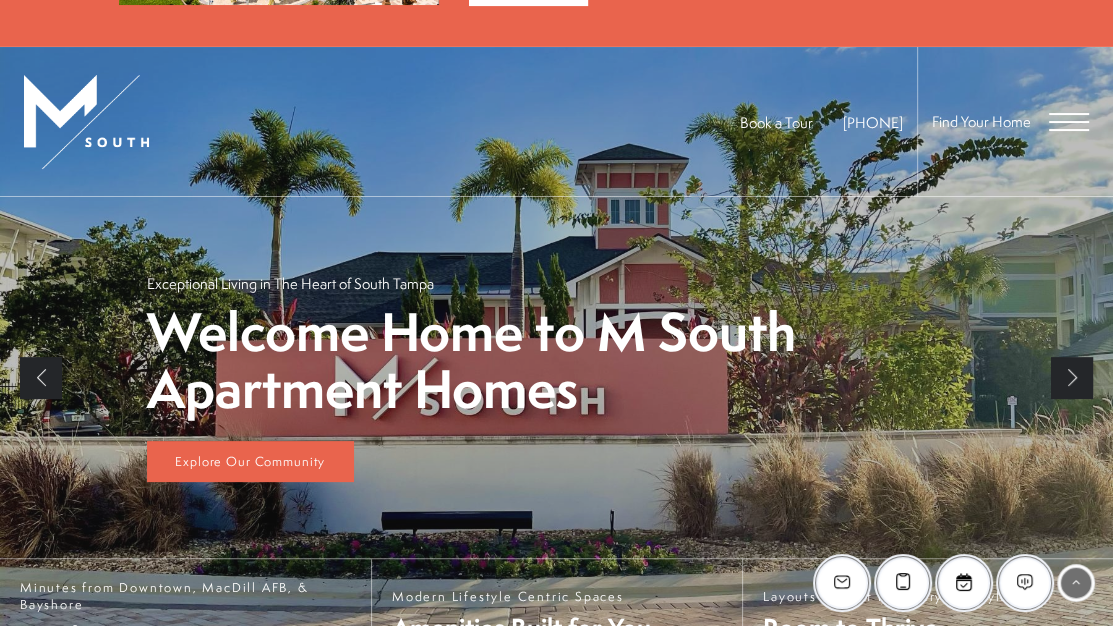 click on "Previous" at bounding box center [41, 378] 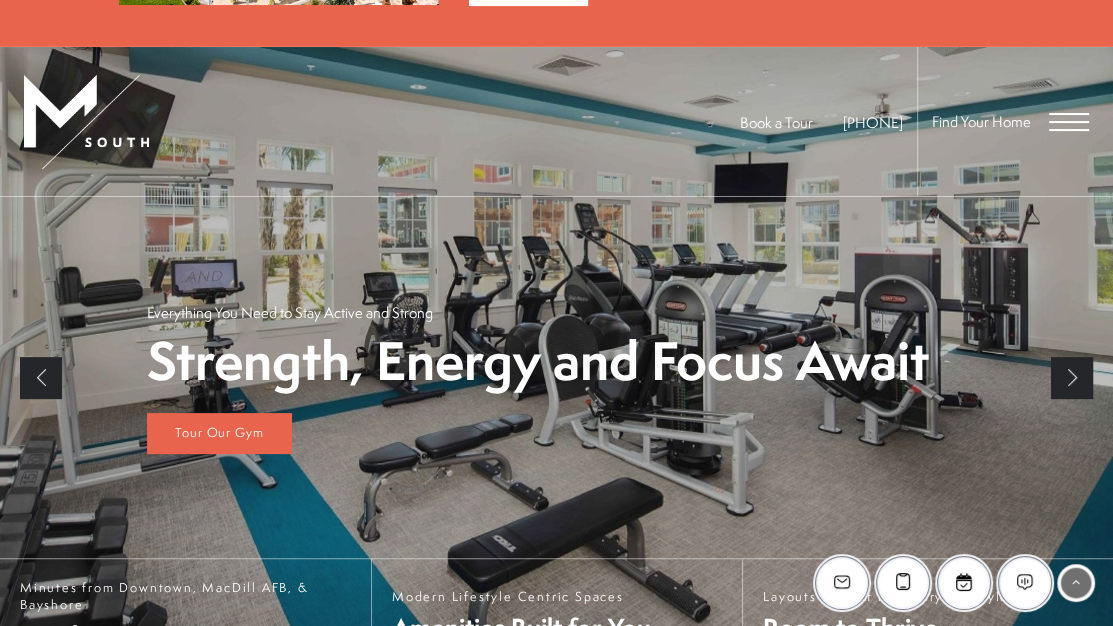 click on "Next" at bounding box center (1072, 378) 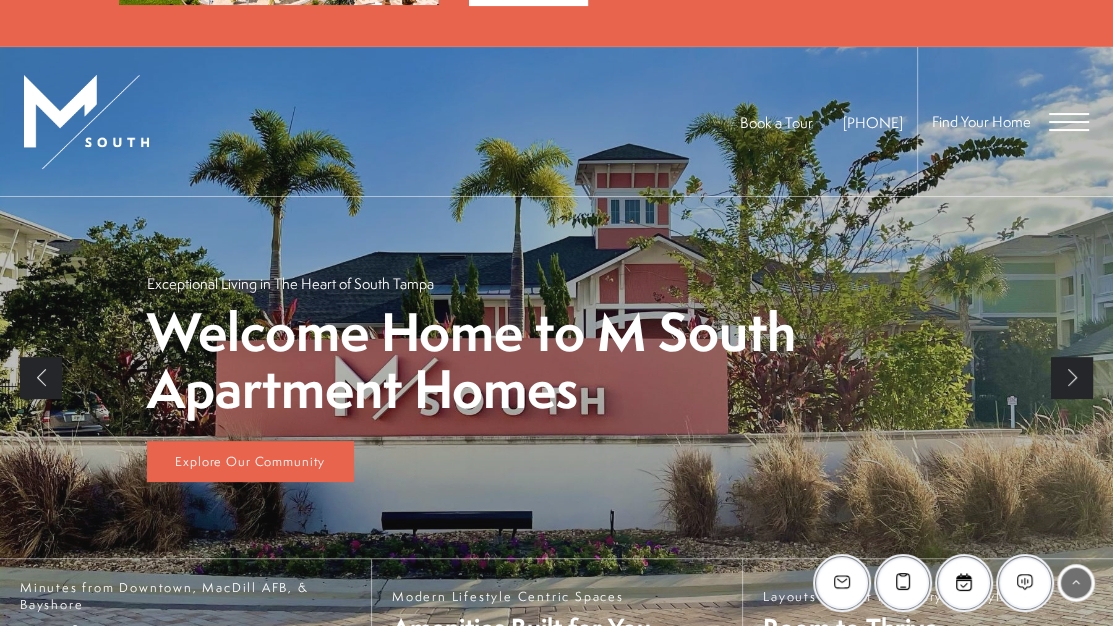 click on "Next" at bounding box center (1072, 378) 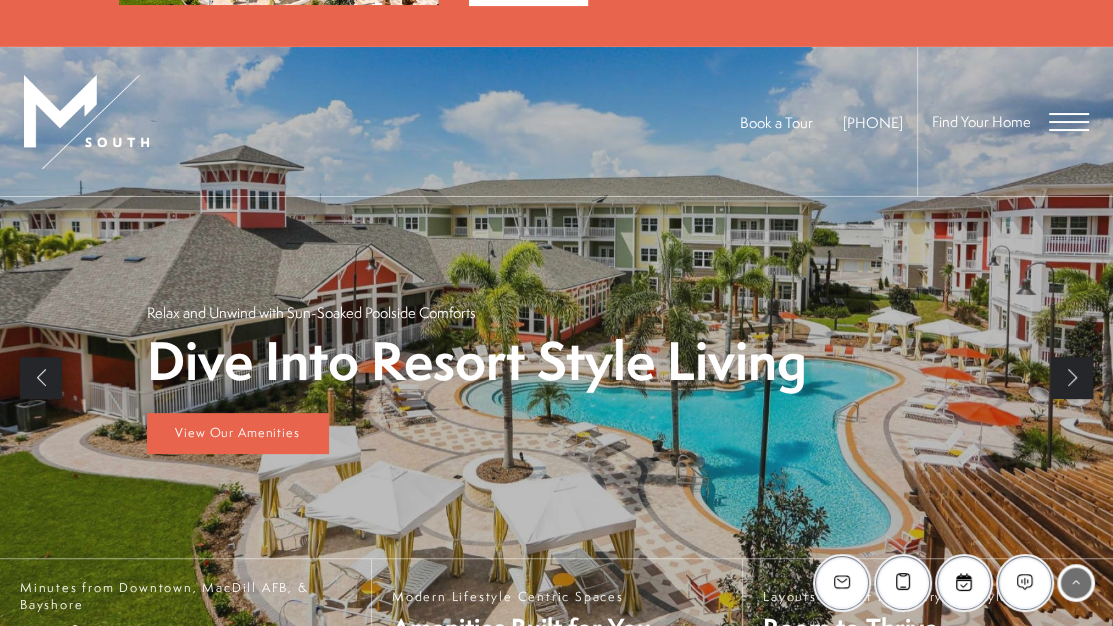 click on "Next" at bounding box center [1072, 378] 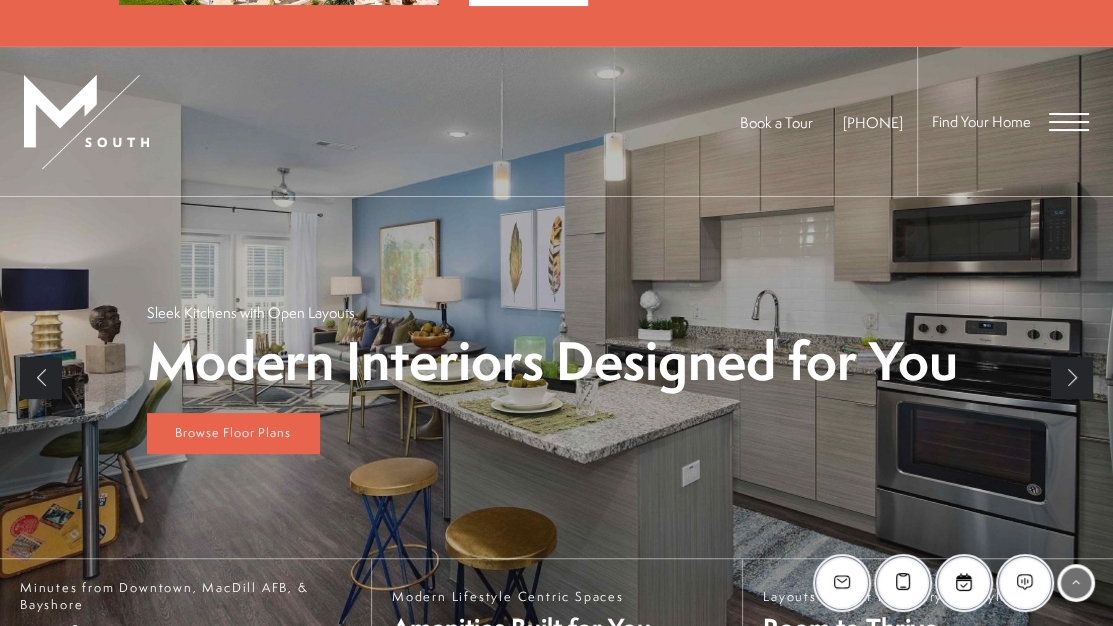 click on "Next" at bounding box center (1072, 378) 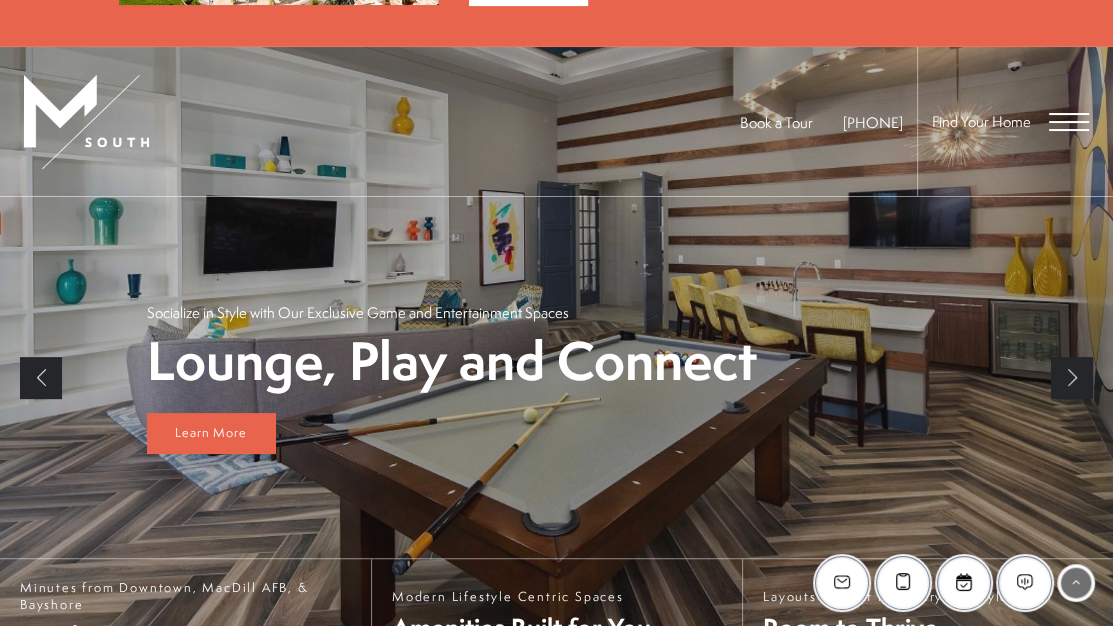 click on "Next" at bounding box center (1072, 378) 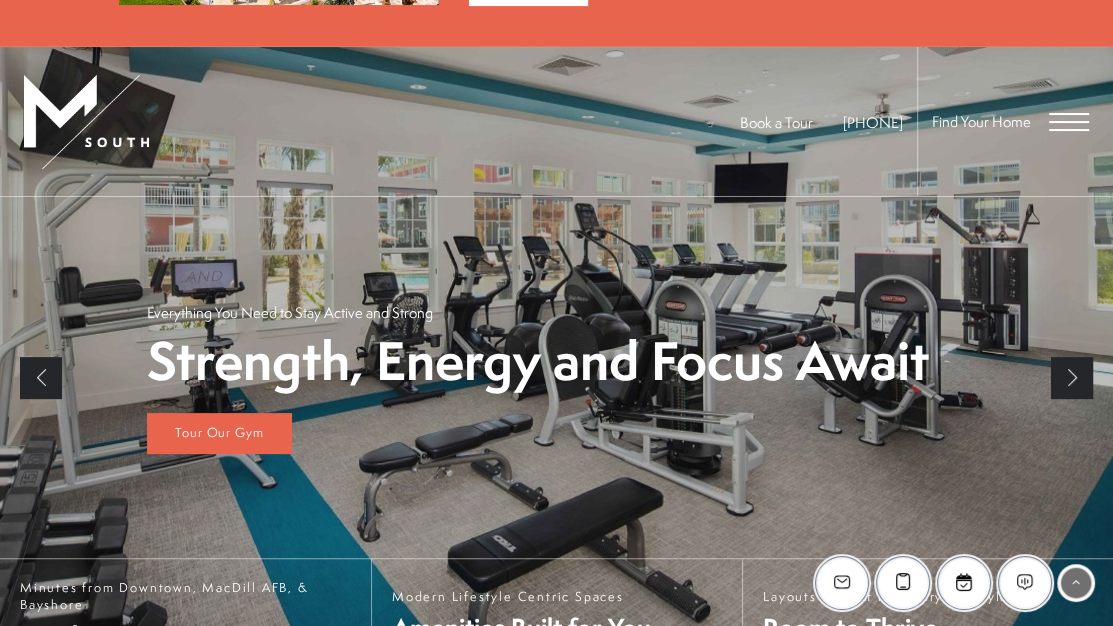 click on "Previous" at bounding box center (41, 378) 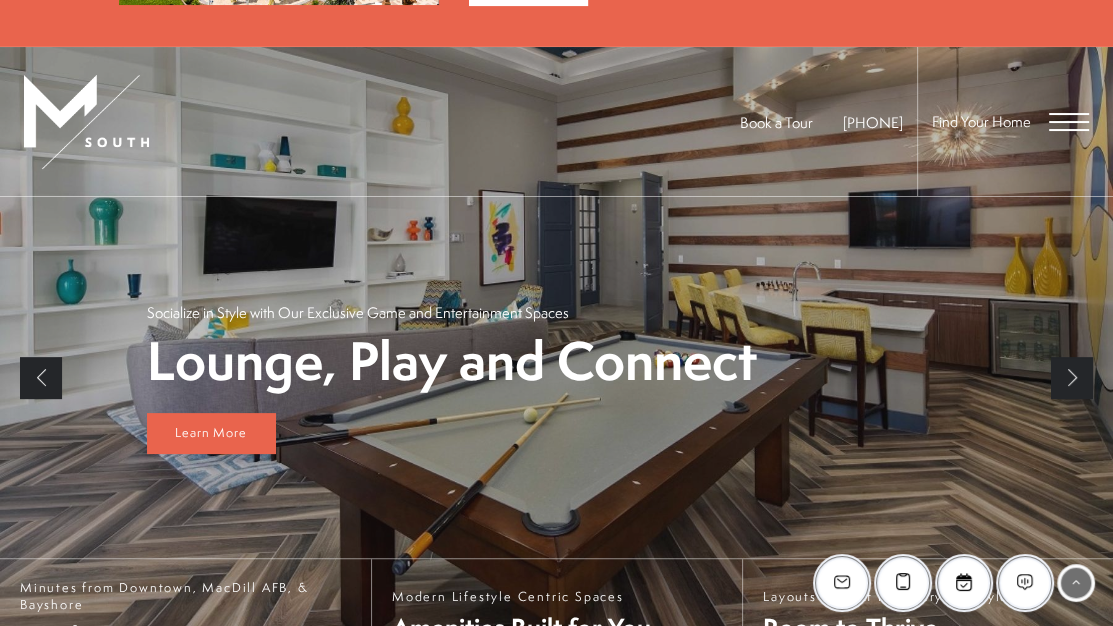 click on "Next" at bounding box center [1072, 378] 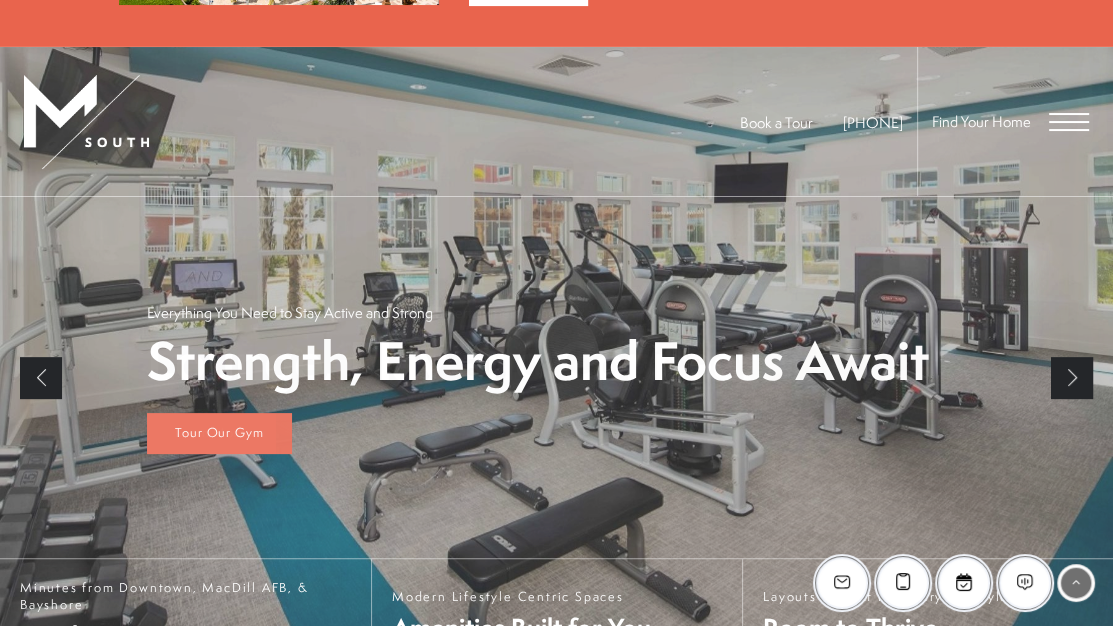 click on "Next" at bounding box center (1072, 378) 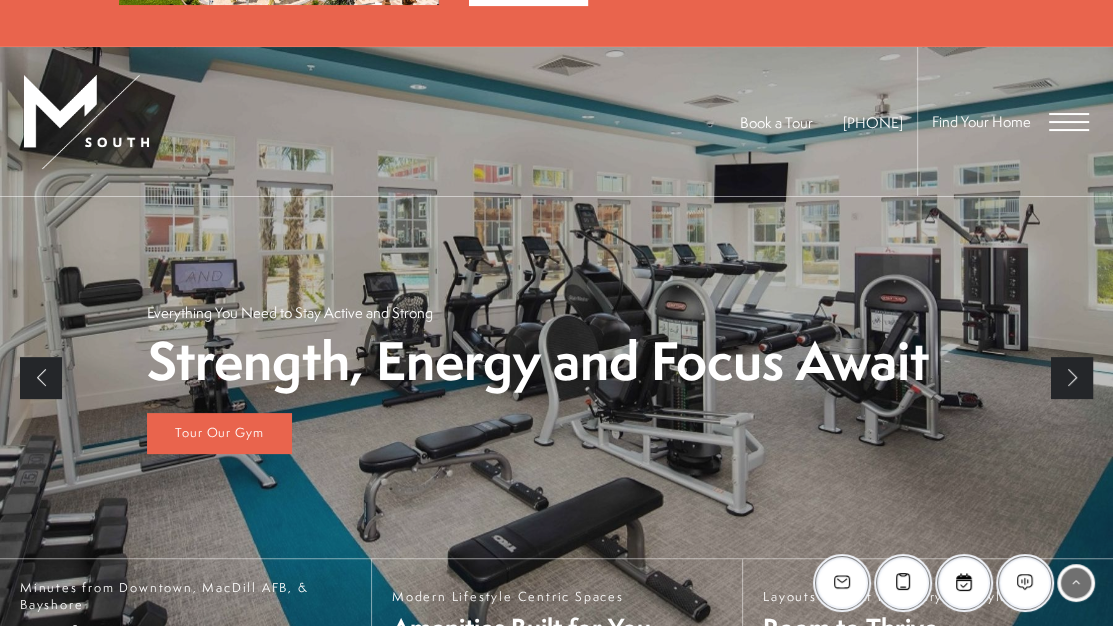 click on "Next" at bounding box center [1072, 378] 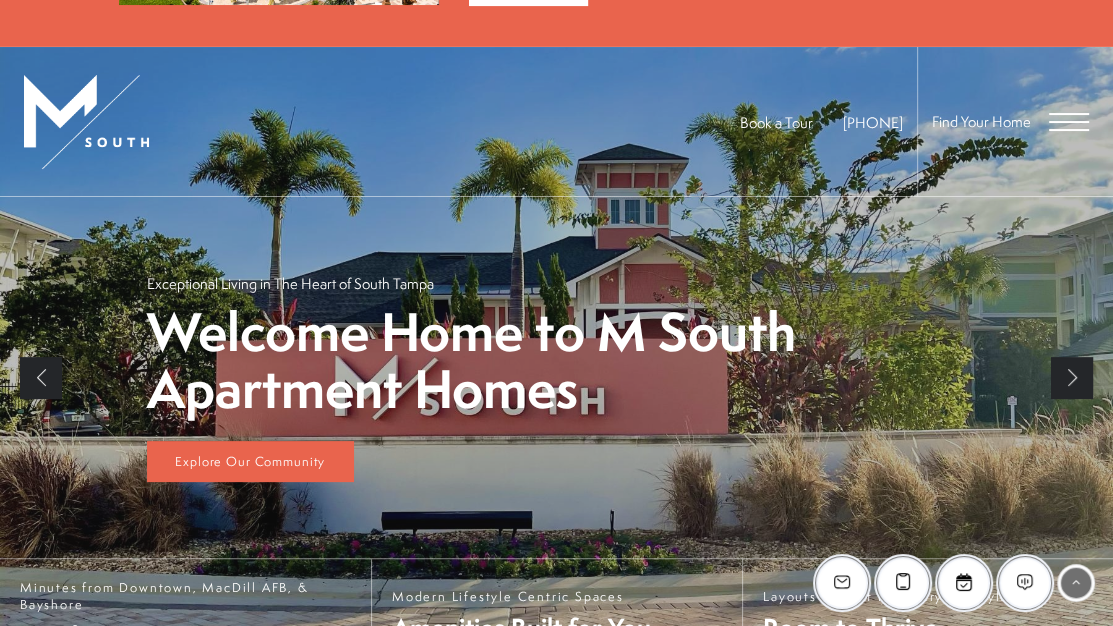 click on "Next" at bounding box center (1072, 378) 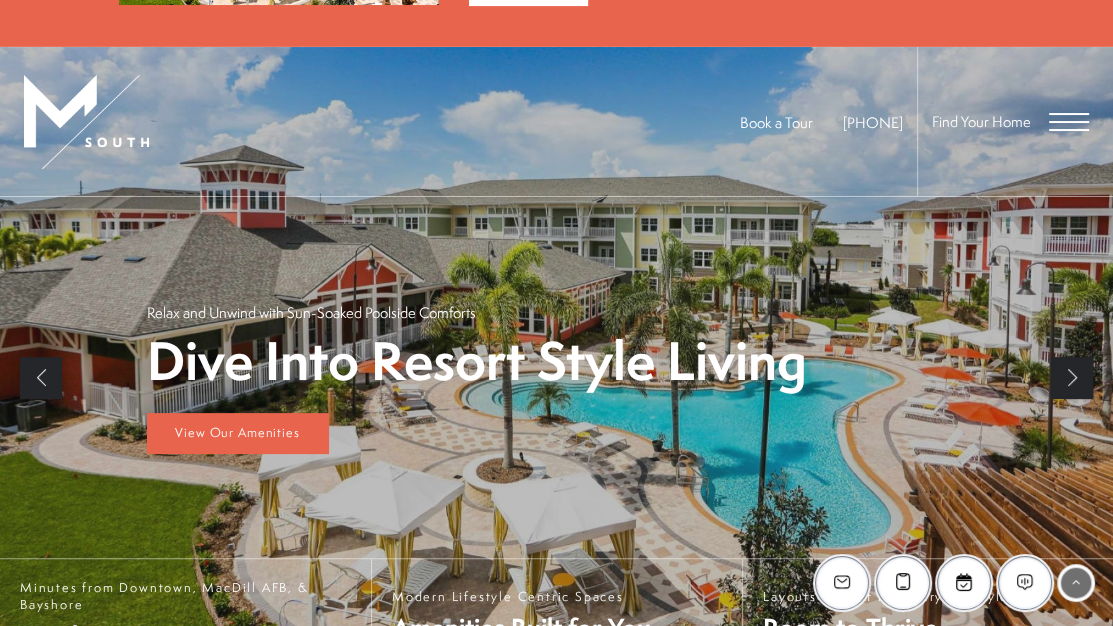 click at bounding box center (1069, 122) 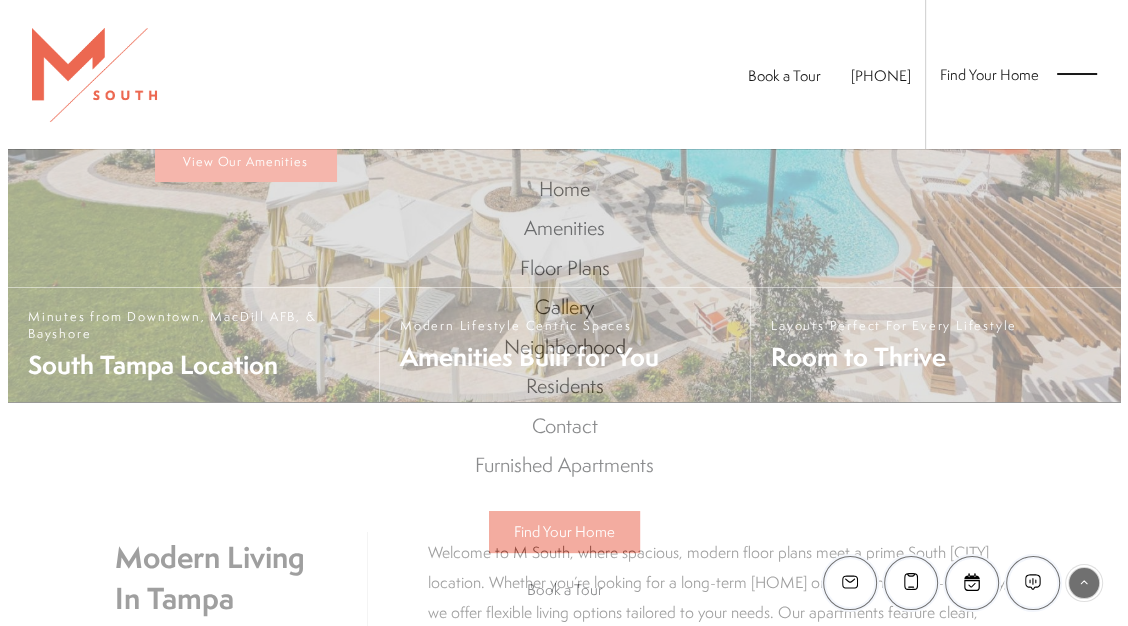 scroll, scrollTop: 0, scrollLeft: 0, axis: both 